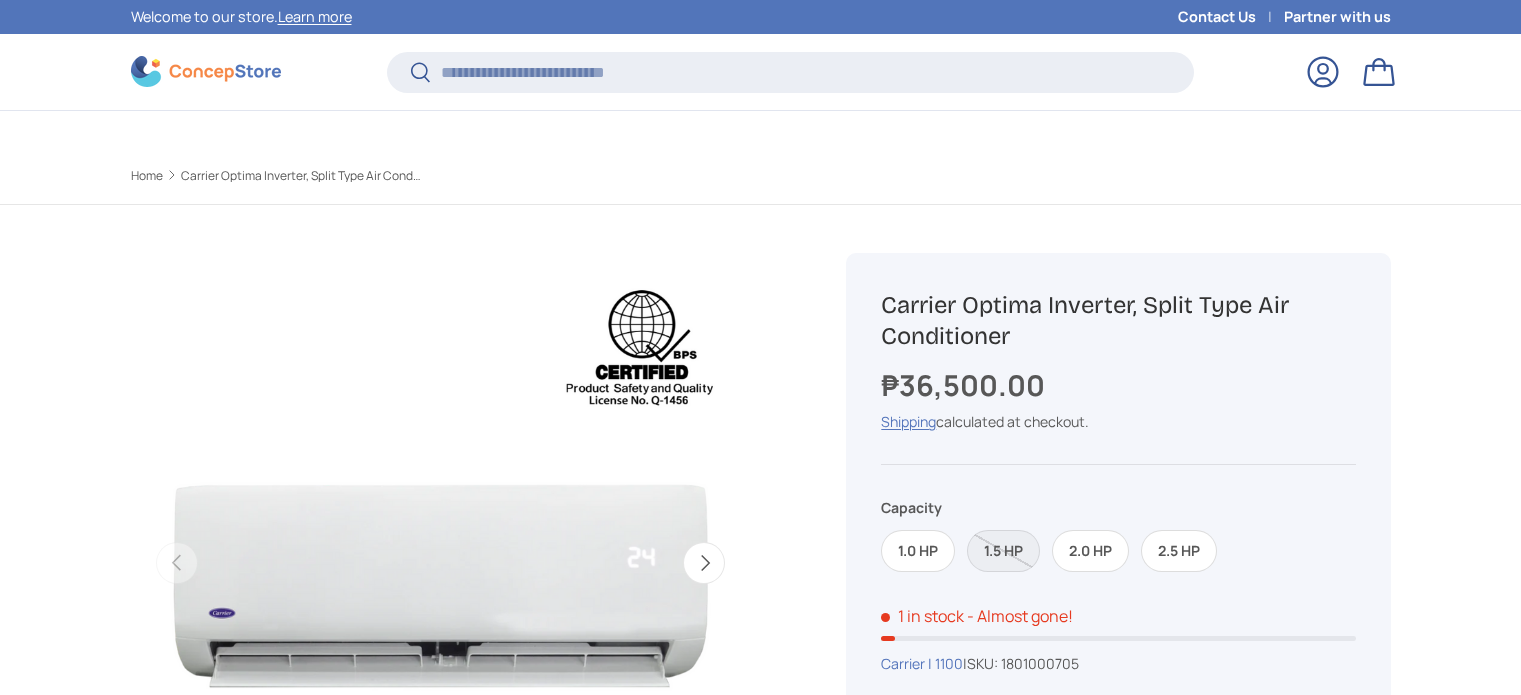 scroll, scrollTop: 661, scrollLeft: 0, axis: vertical 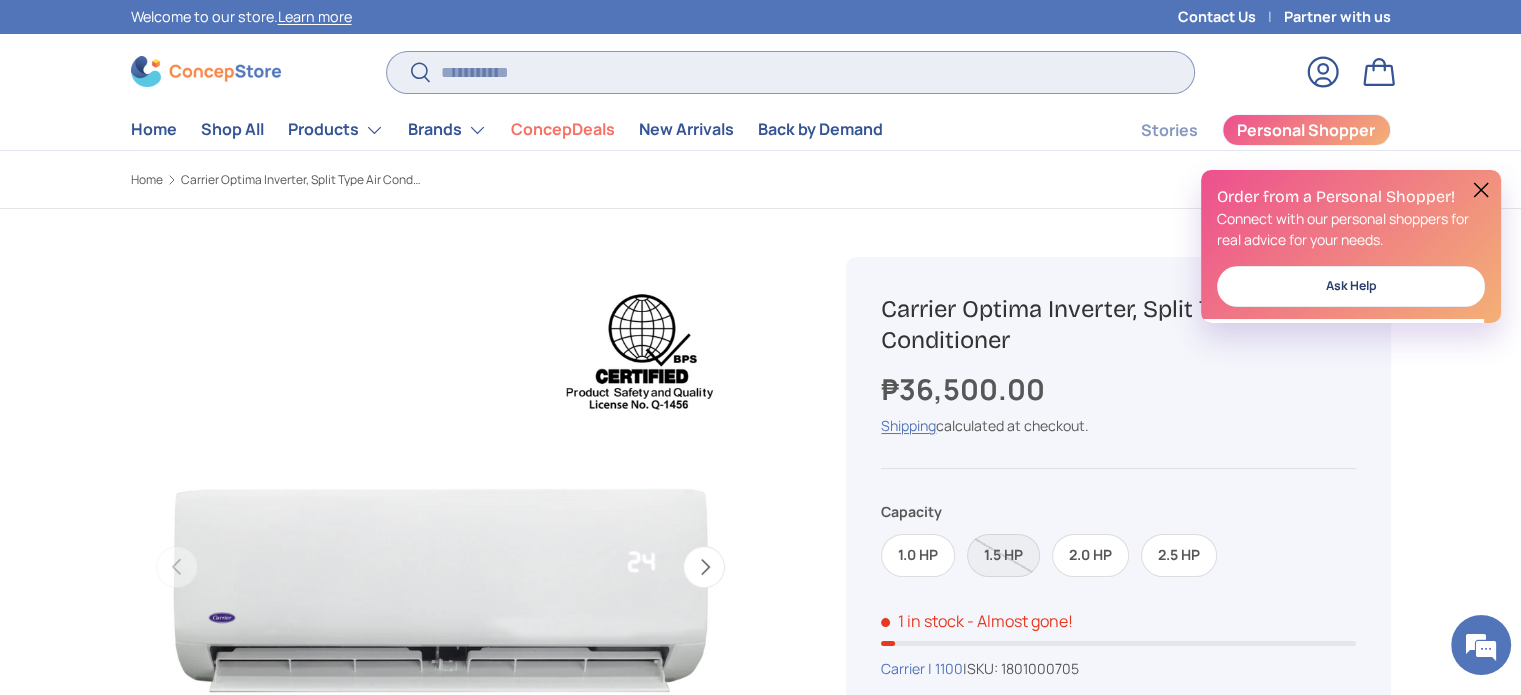 click on "Search" at bounding box center [790, 72] 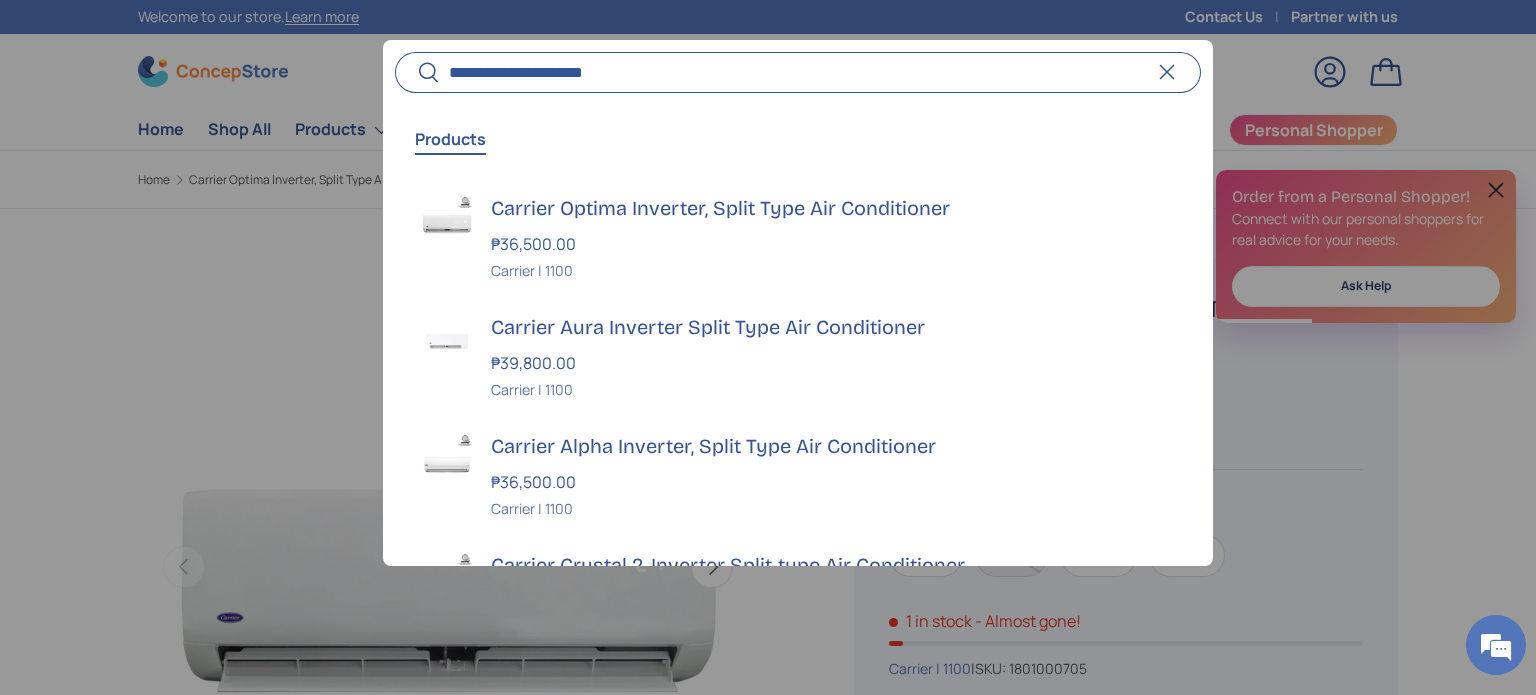 scroll, scrollTop: 0, scrollLeft: 0, axis: both 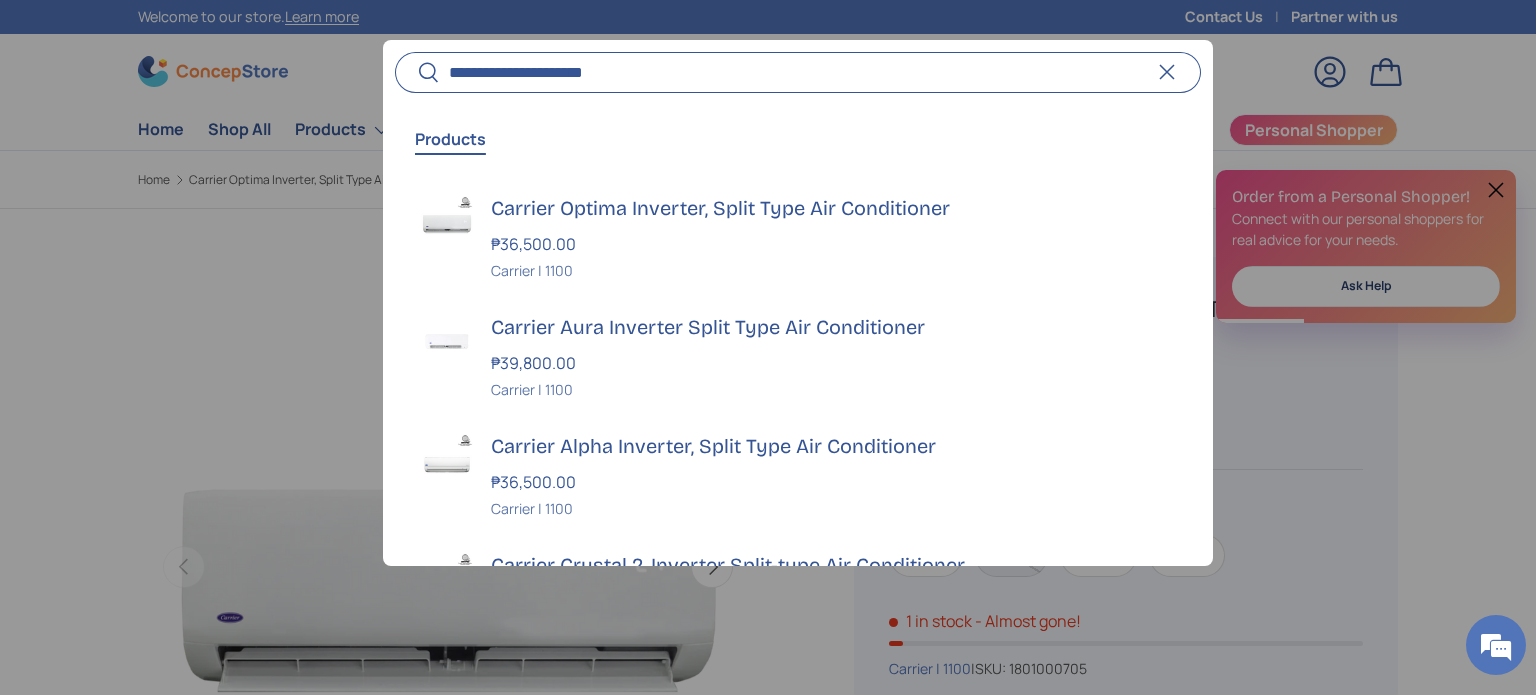 type on "**********" 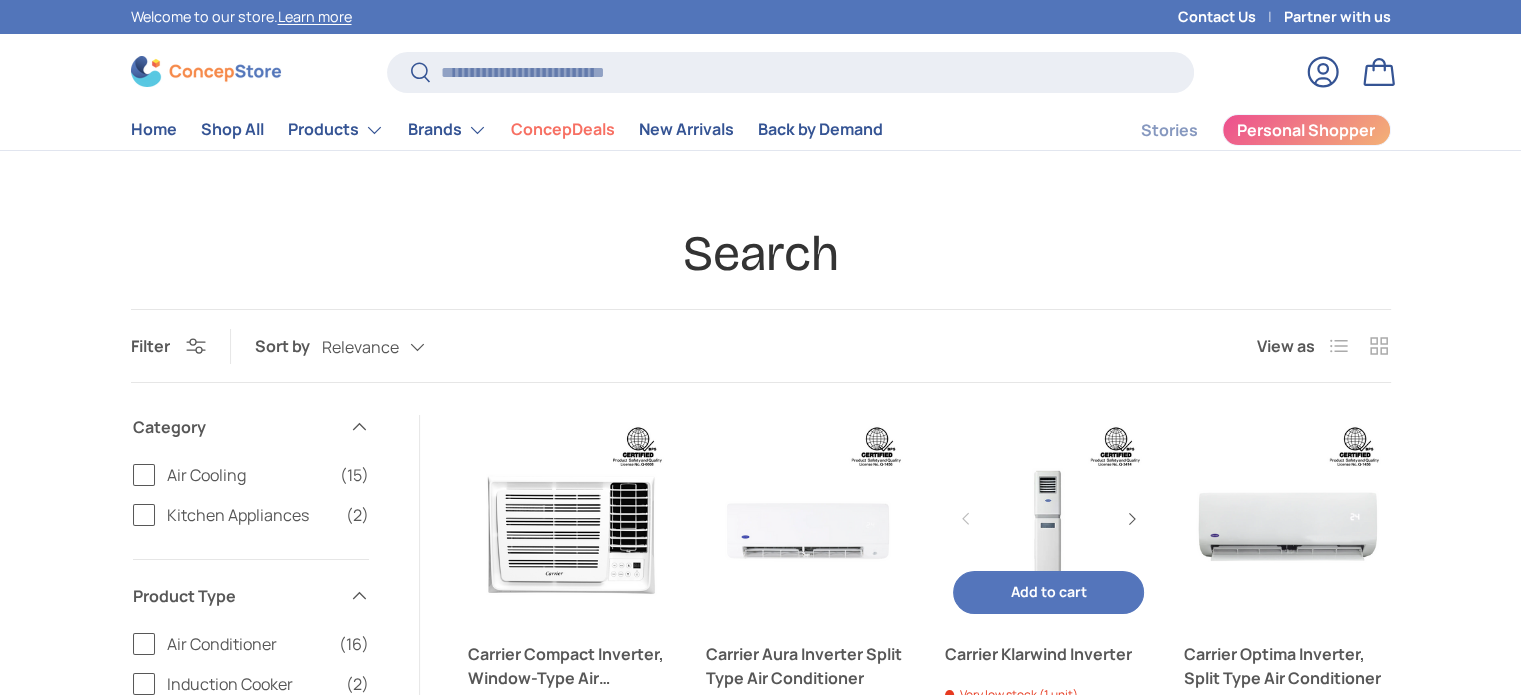 scroll, scrollTop: 292, scrollLeft: 0, axis: vertical 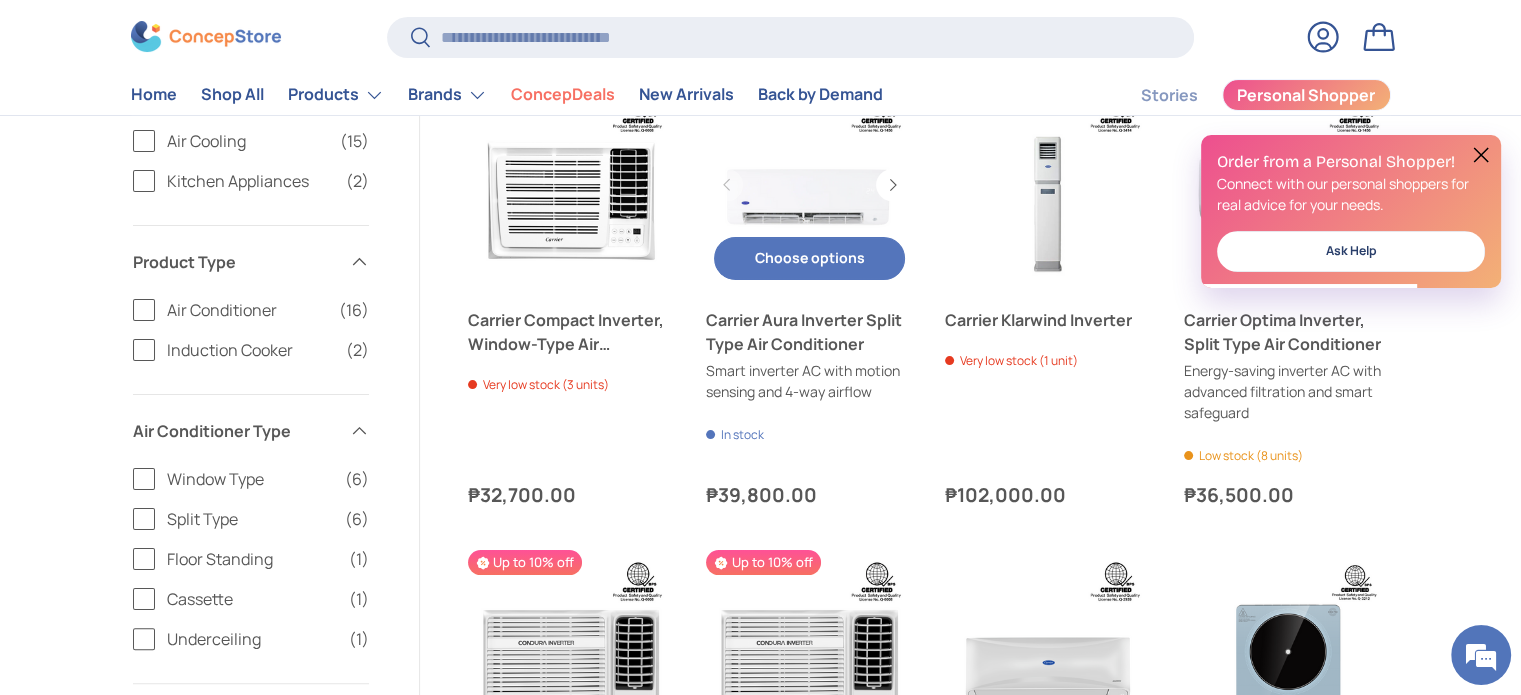 click on "Choose options
Choose options" at bounding box center (809, 258) 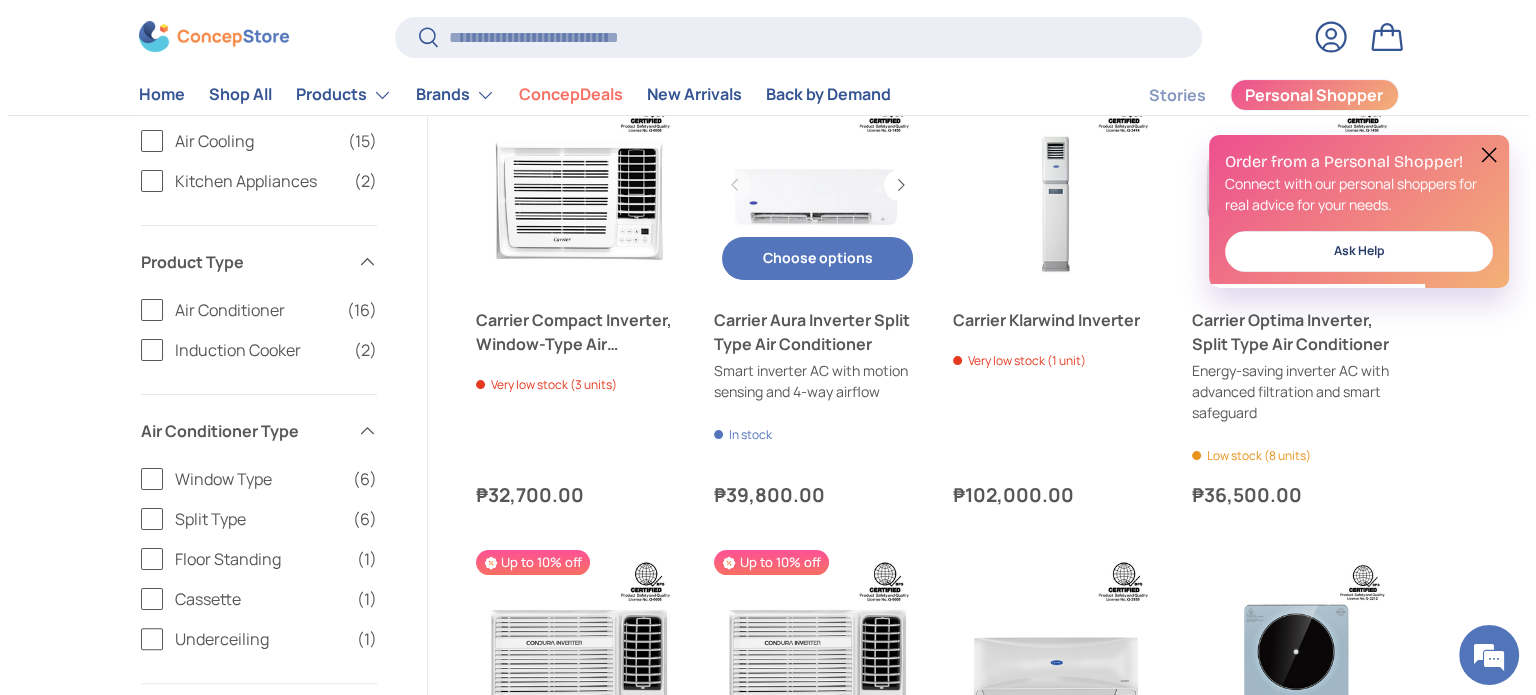 scroll, scrollTop: 0, scrollLeft: 0, axis: both 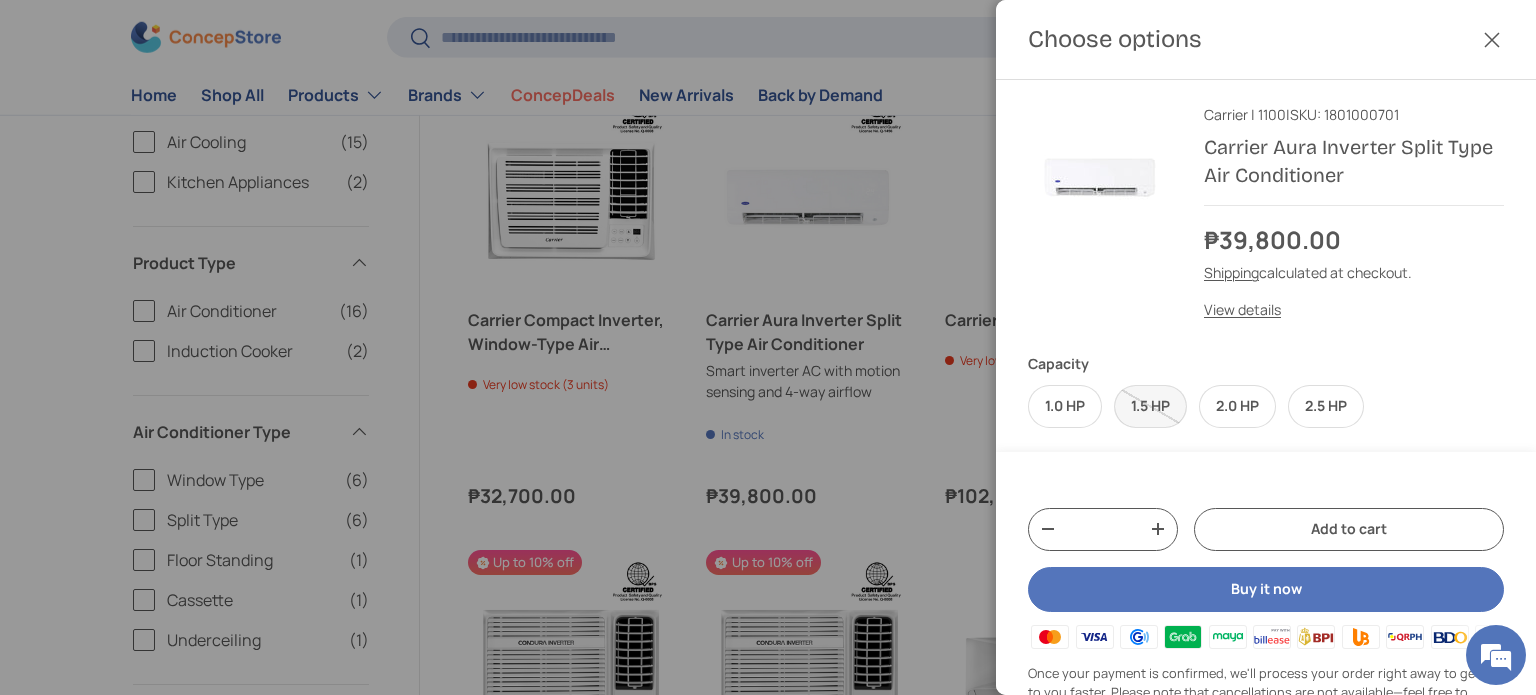 click on "1.5 HP" at bounding box center [1150, 406] 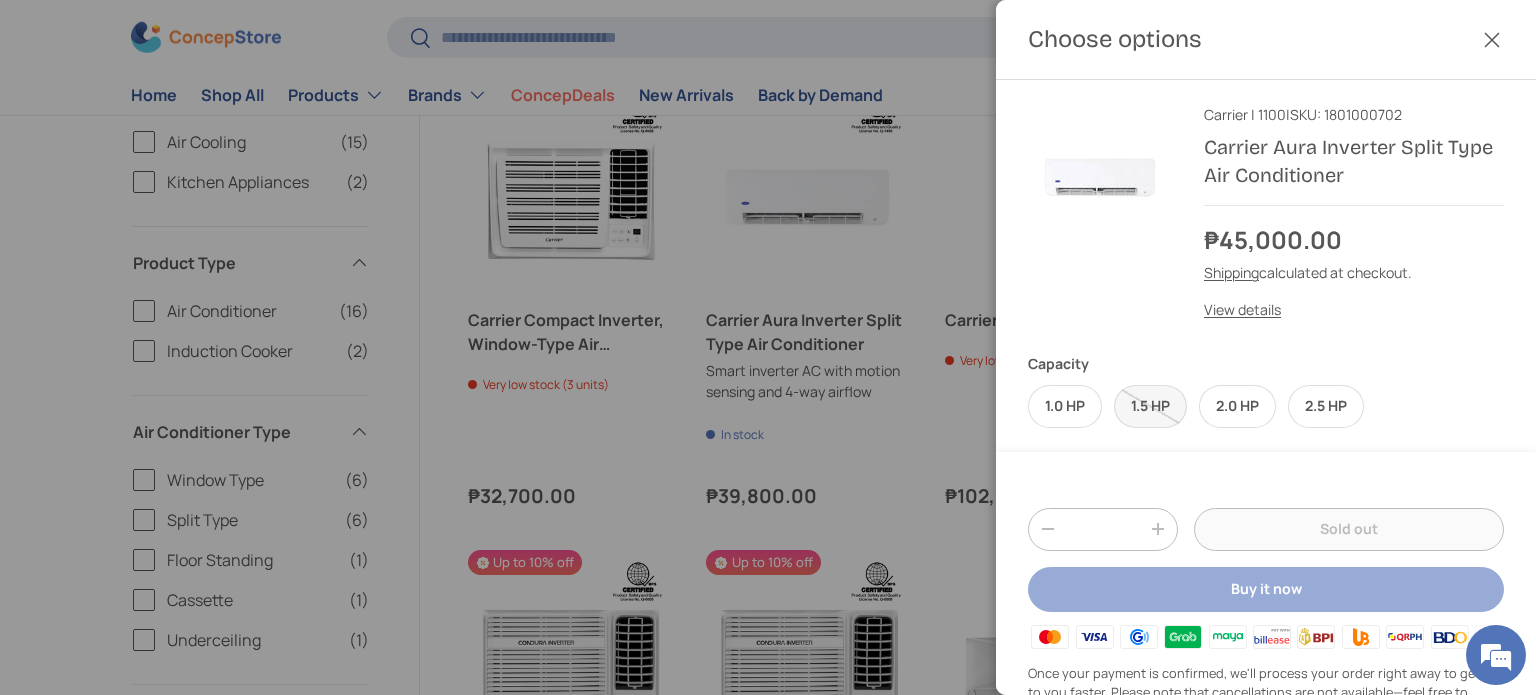 scroll, scrollTop: 0, scrollLeft: 0, axis: both 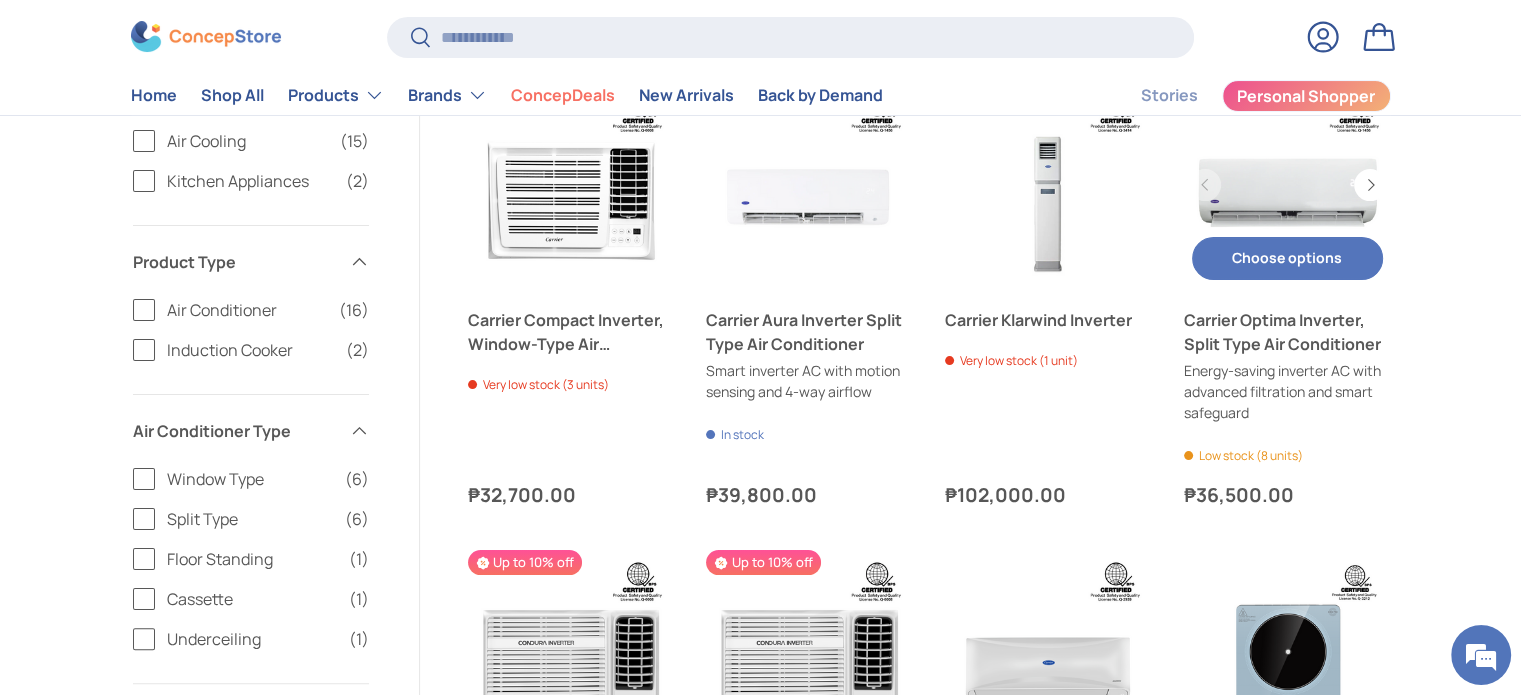 click at bounding box center [1287, 184] 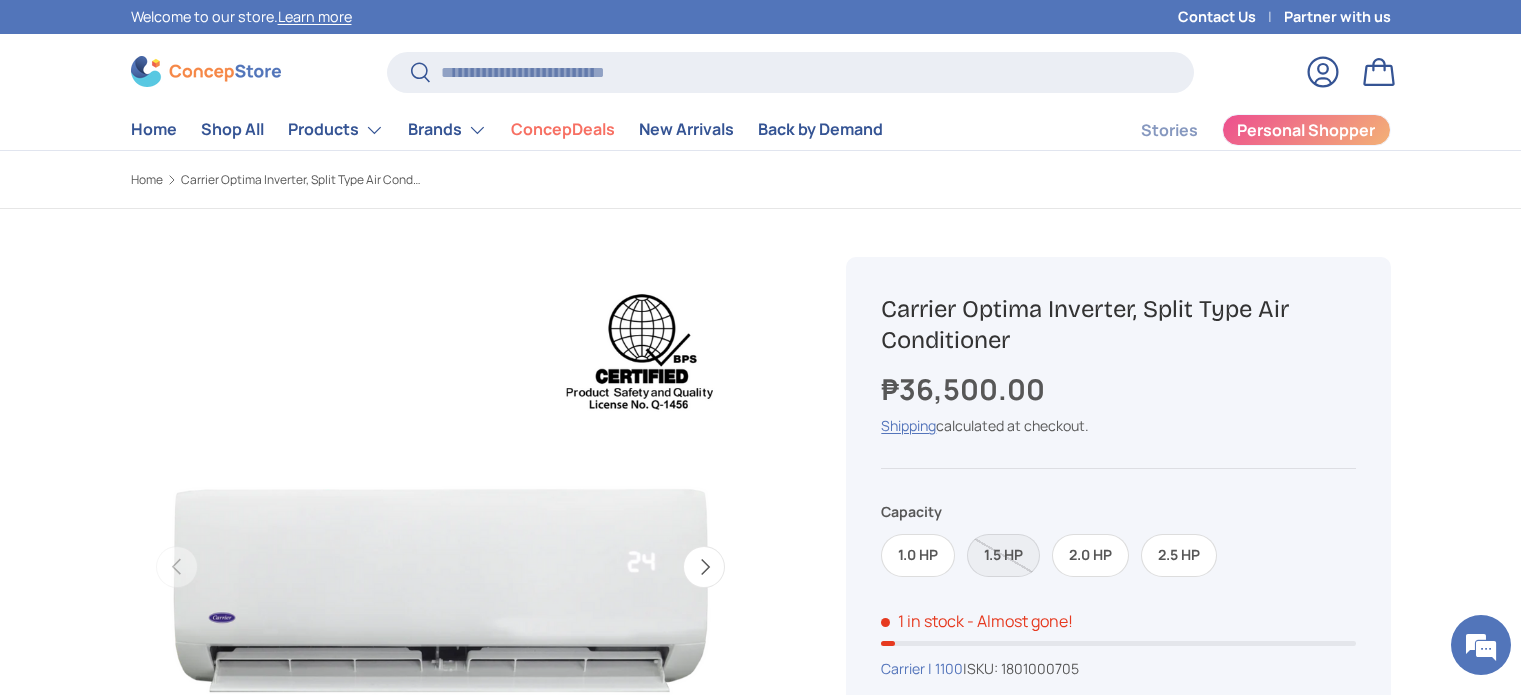 scroll, scrollTop: 0, scrollLeft: 0, axis: both 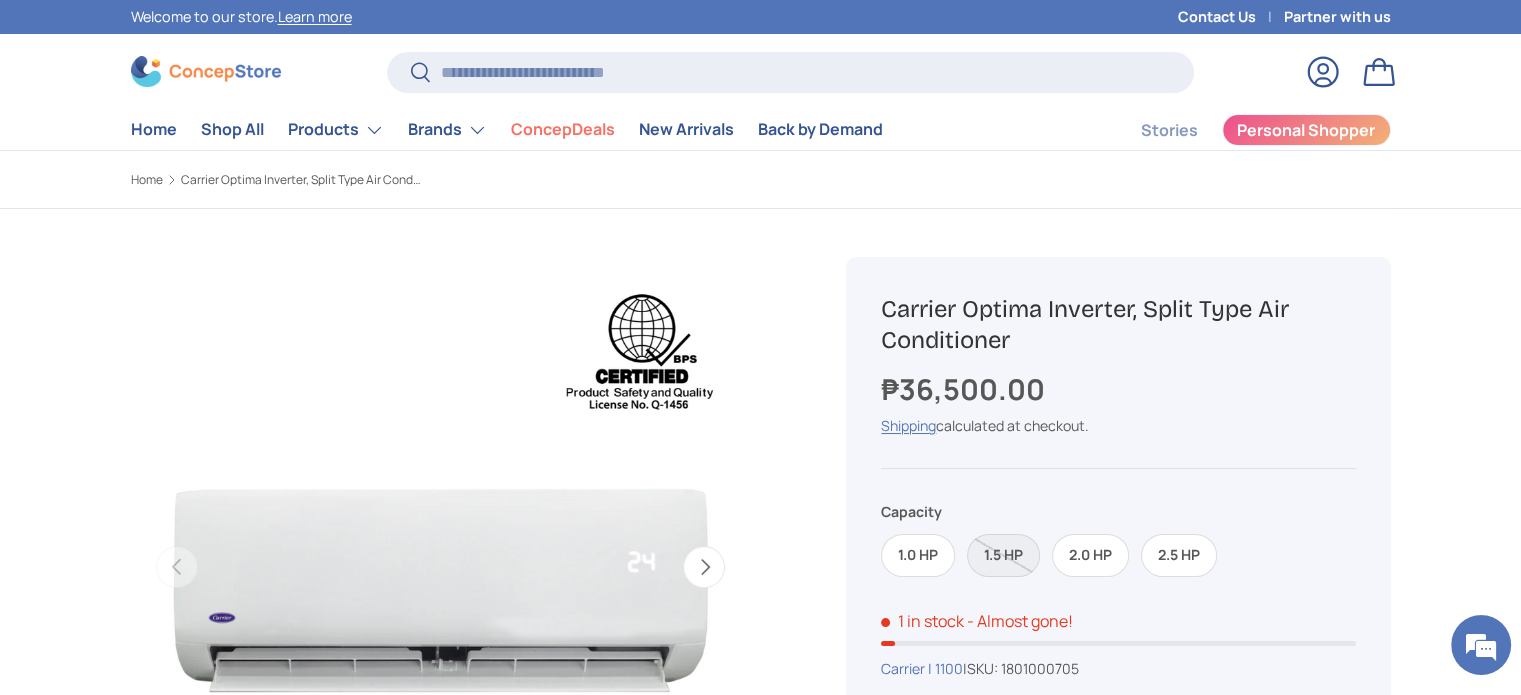 click on "1.5 HP" at bounding box center (1003, 555) 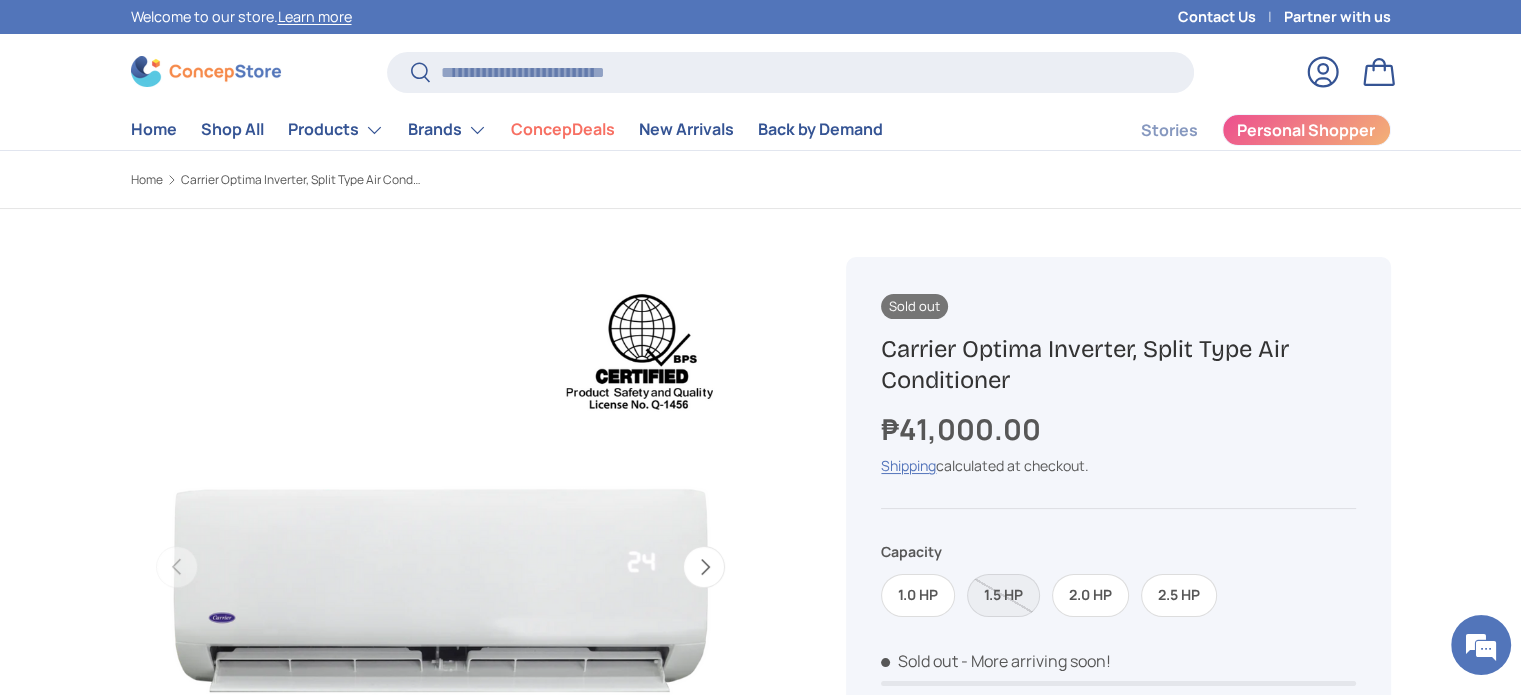 click on "Capacity
1.0 HP
1.5 HP
2.0 HP
2.5 HP" at bounding box center (1118, 578) 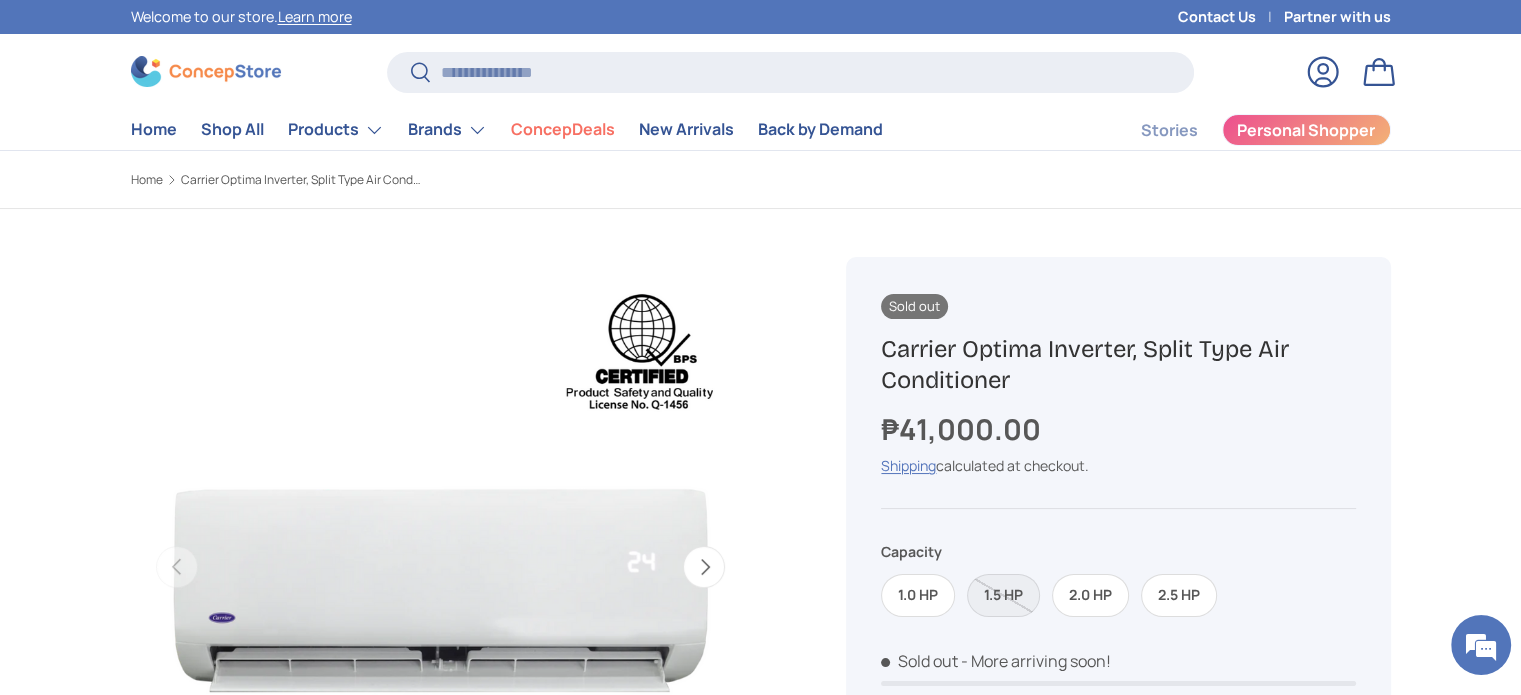 scroll, scrollTop: 166, scrollLeft: 0, axis: vertical 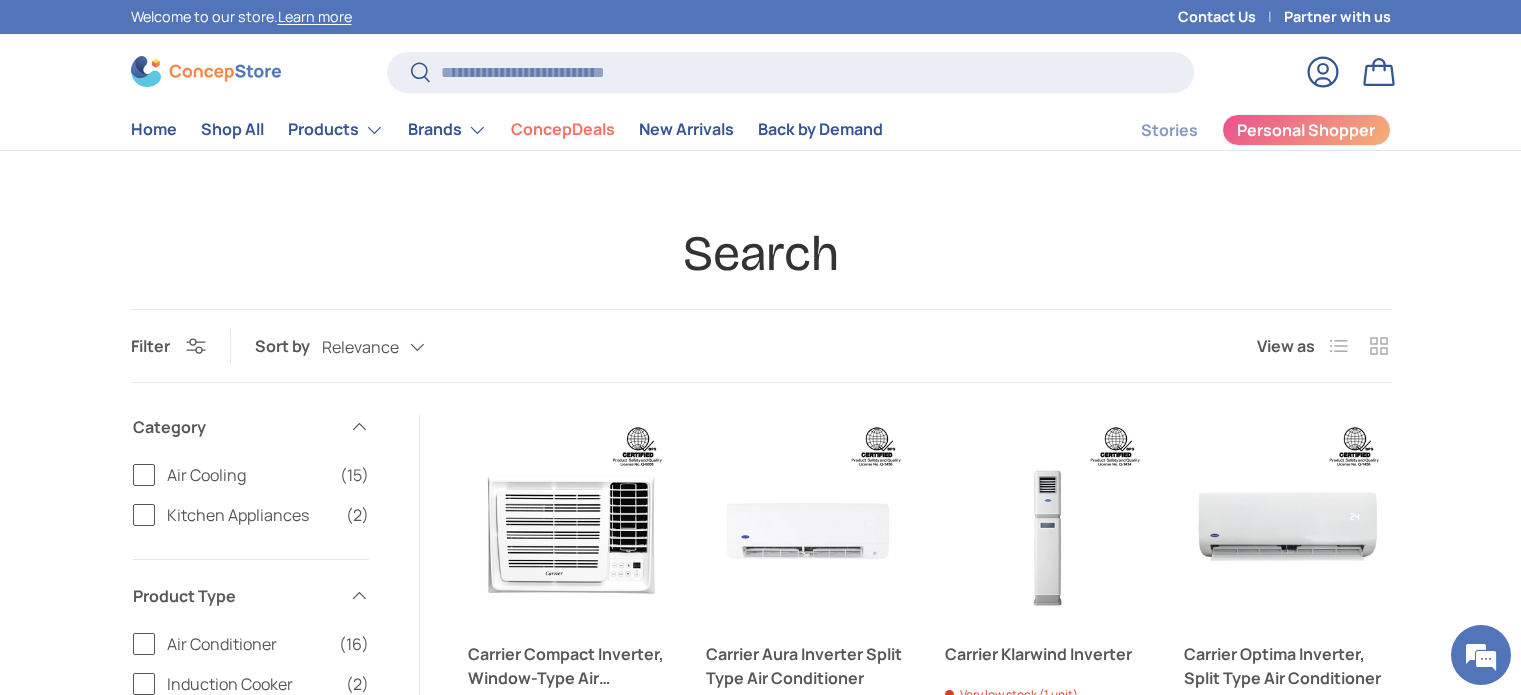 click on "Search
Filter Filter & Sort
Sort by
Relevance
Relevance
Price, low to high
Price, high to low
View as
List
Grid
Filters Filter & Sort
Close
Applied Filters
Clear all
Sort by" at bounding box center (761, 1319) 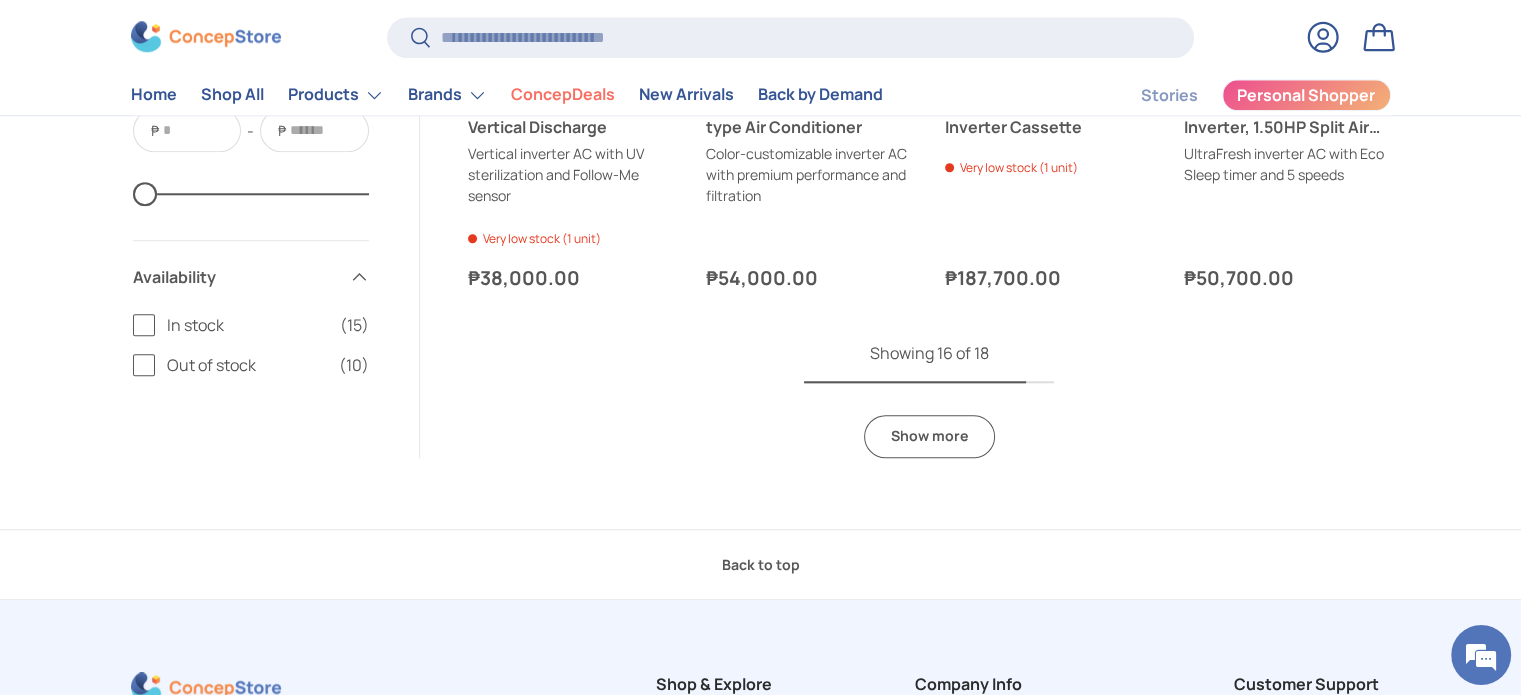 scroll, scrollTop: 0, scrollLeft: 0, axis: both 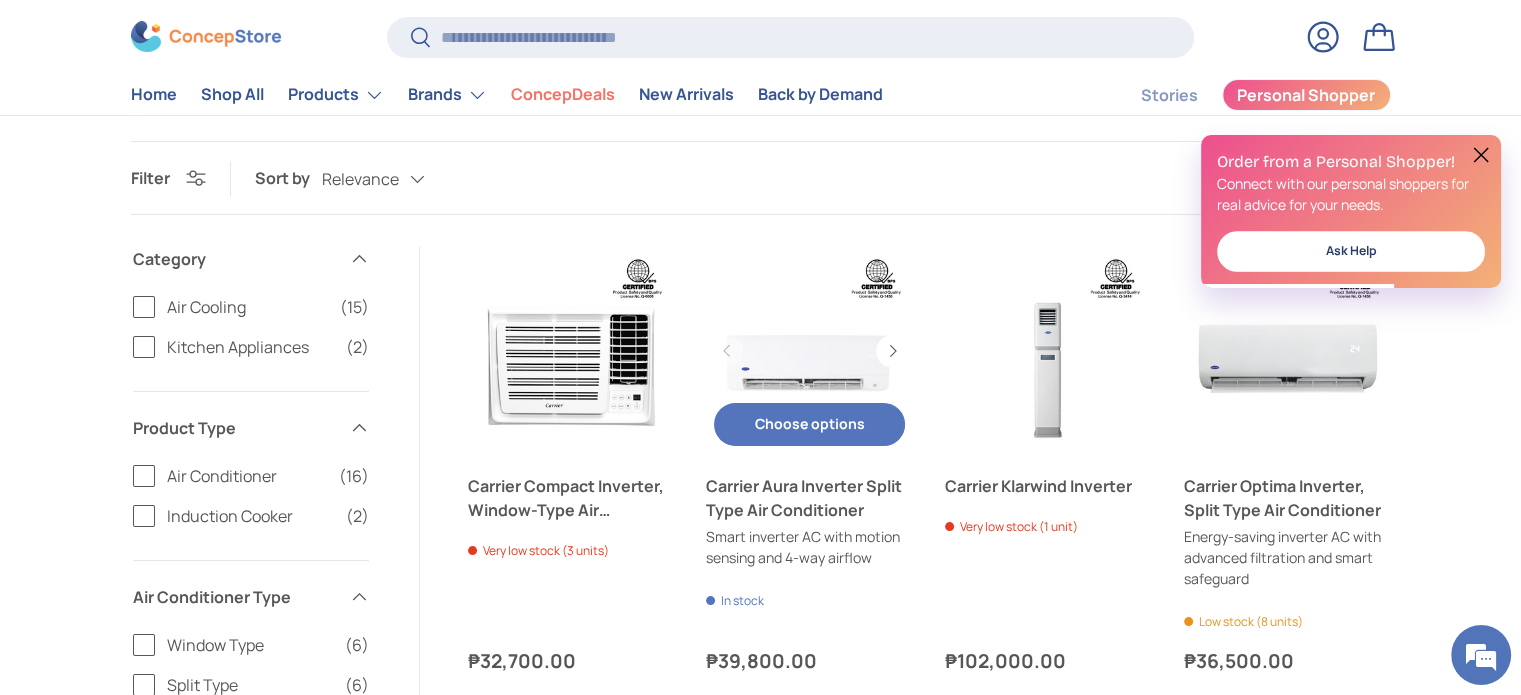 click at bounding box center [809, 350] 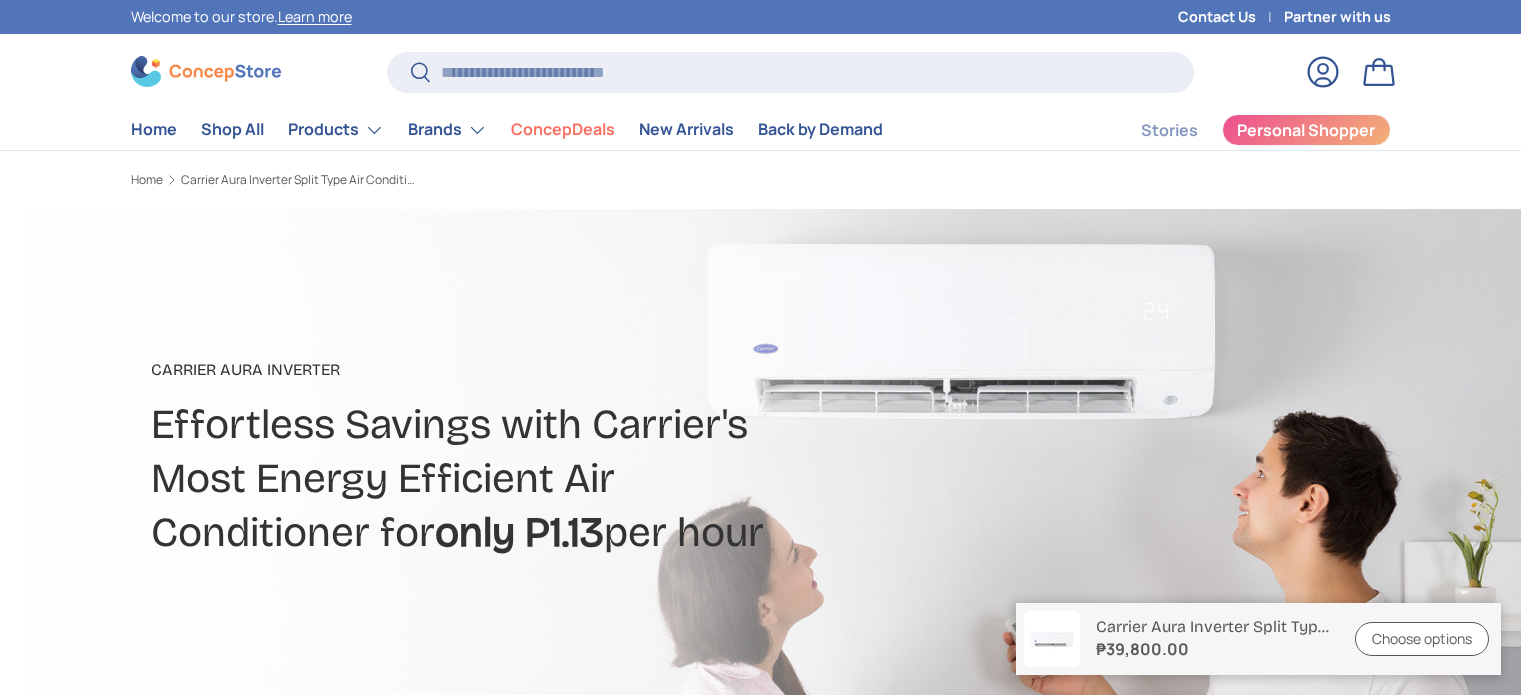 scroll, scrollTop: 0, scrollLeft: 0, axis: both 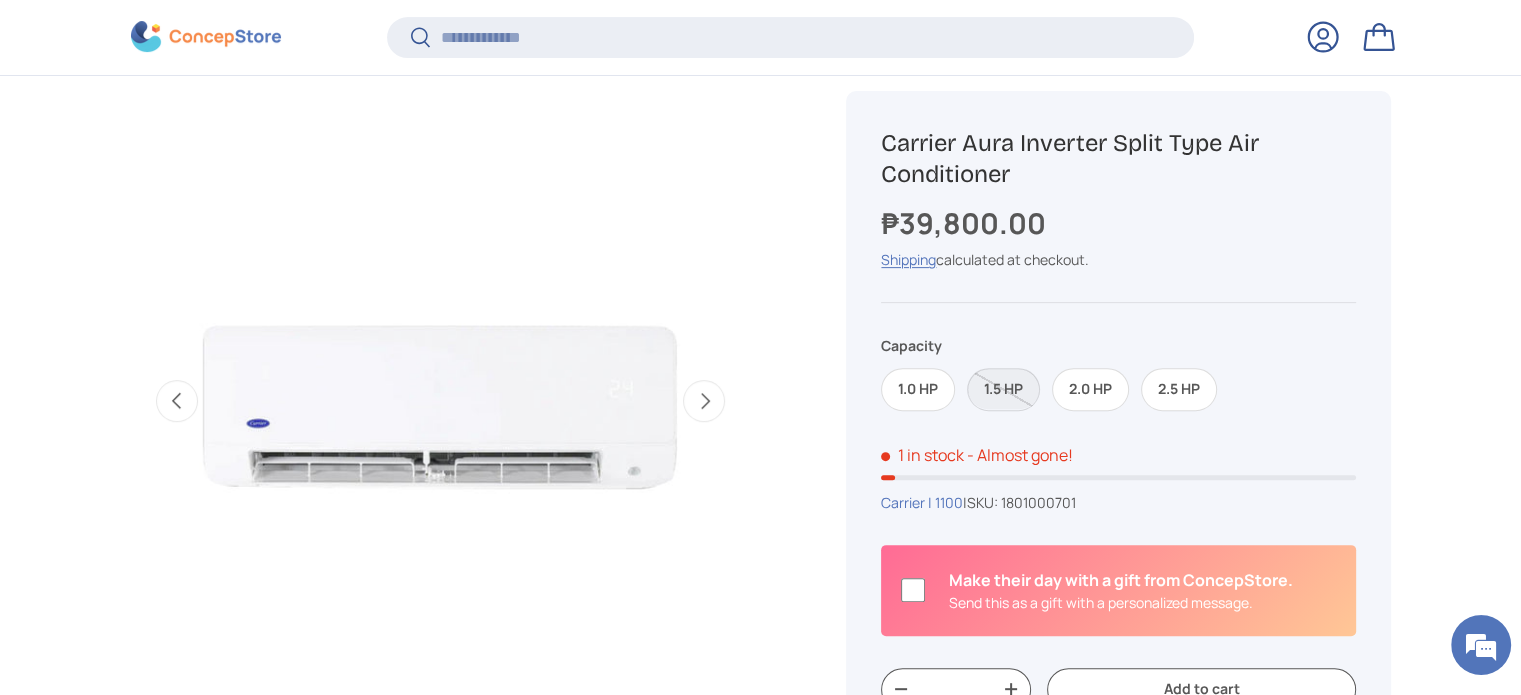 click on "1.5 HP" at bounding box center [1003, 389] 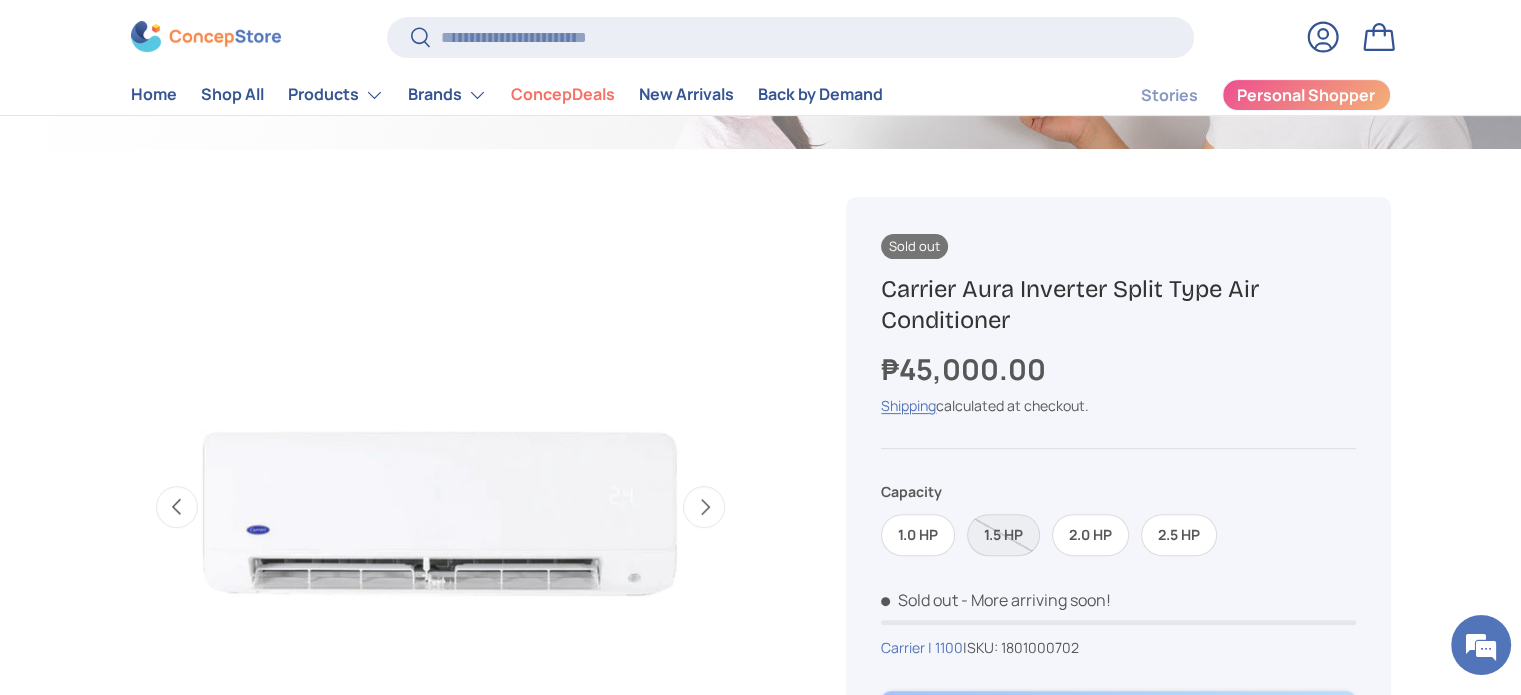 scroll, scrollTop: 500, scrollLeft: 0, axis: vertical 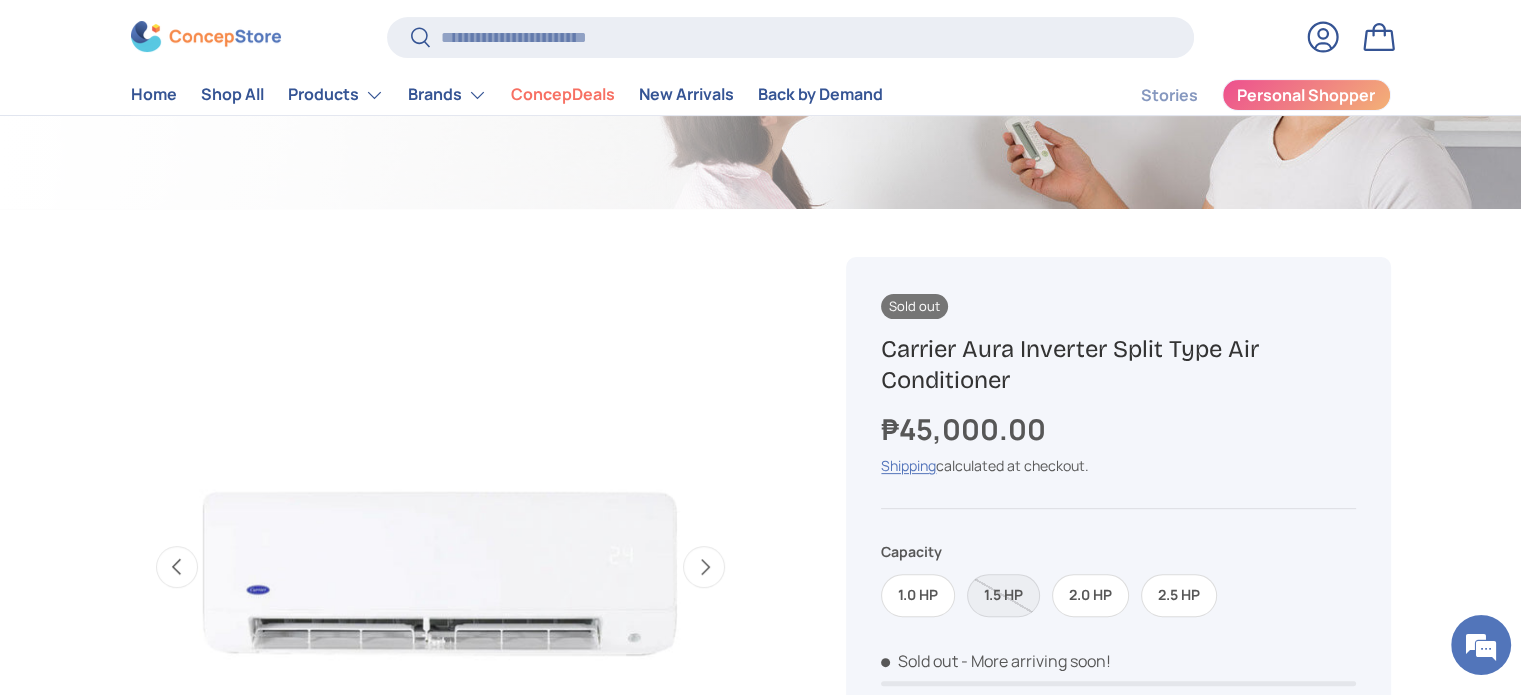 drag, startPoint x: 874, startPoint y: 341, endPoint x: 1024, endPoint y: 381, distance: 155.24174 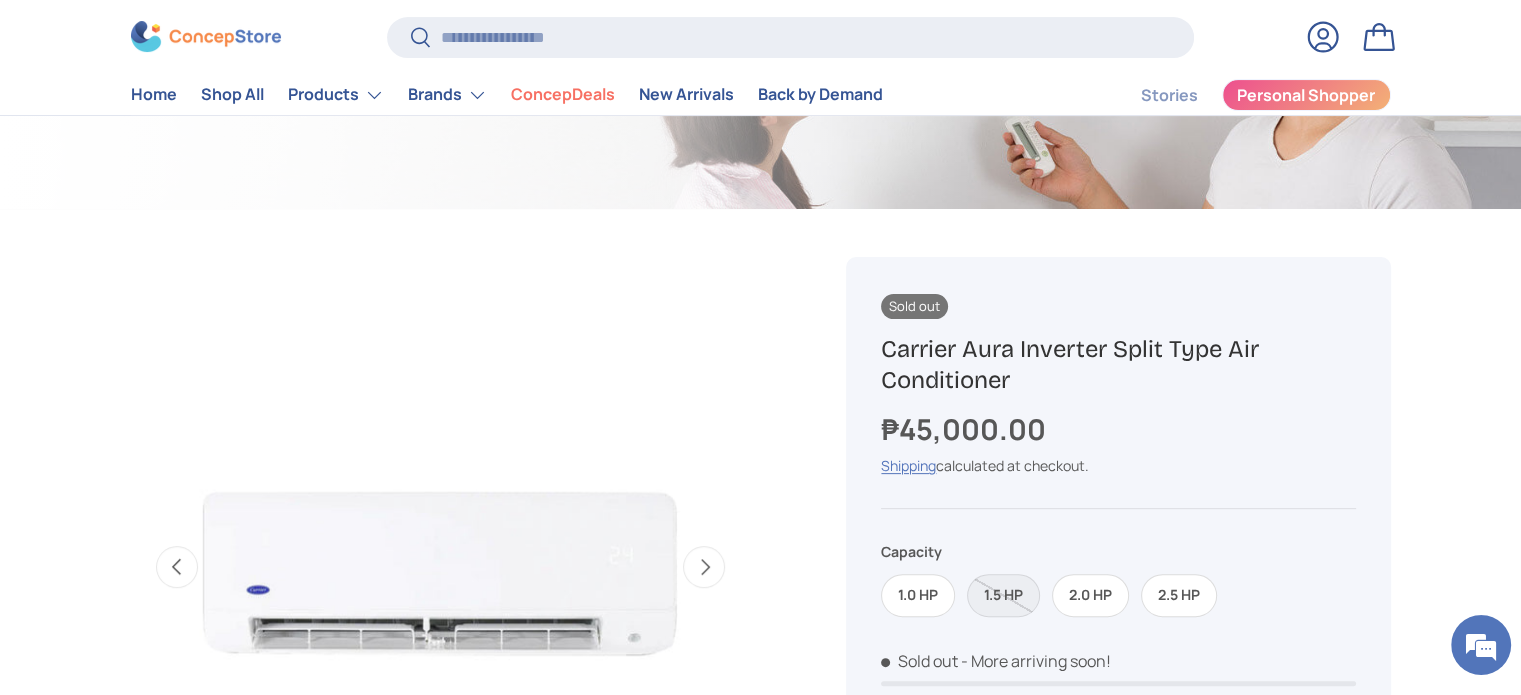 copy on "Carrier Aura Inverter Split Type Air Conditioner" 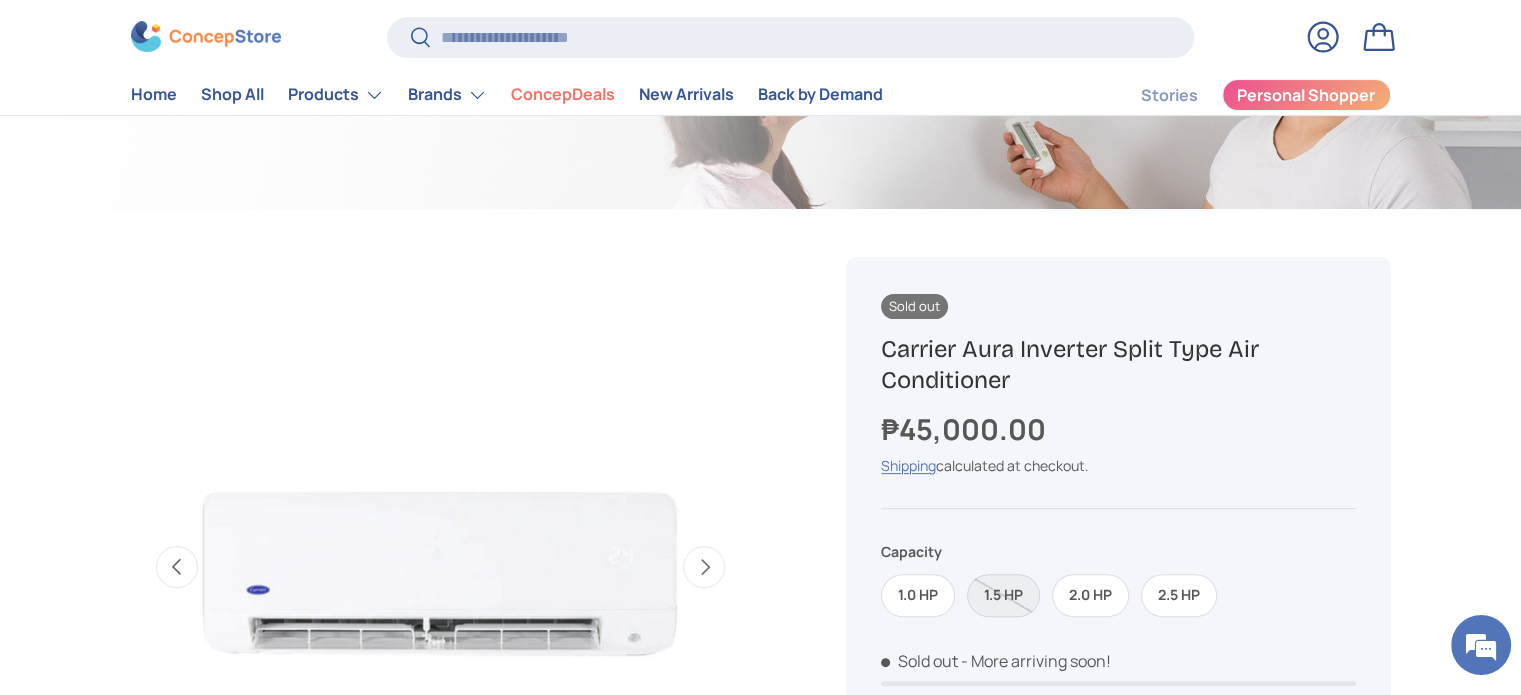 scroll, scrollTop: 0, scrollLeft: 0, axis: both 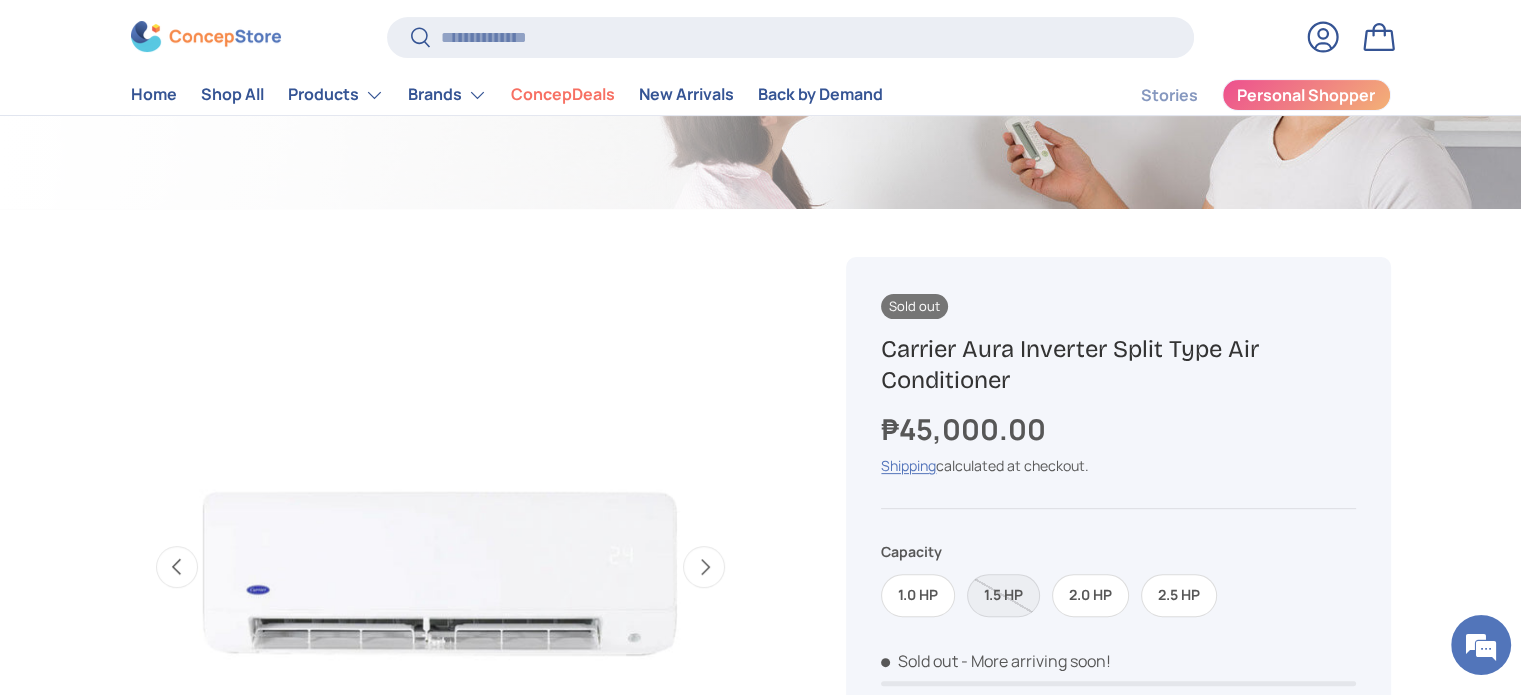 click on "₱45,000.00" at bounding box center [1118, 429] 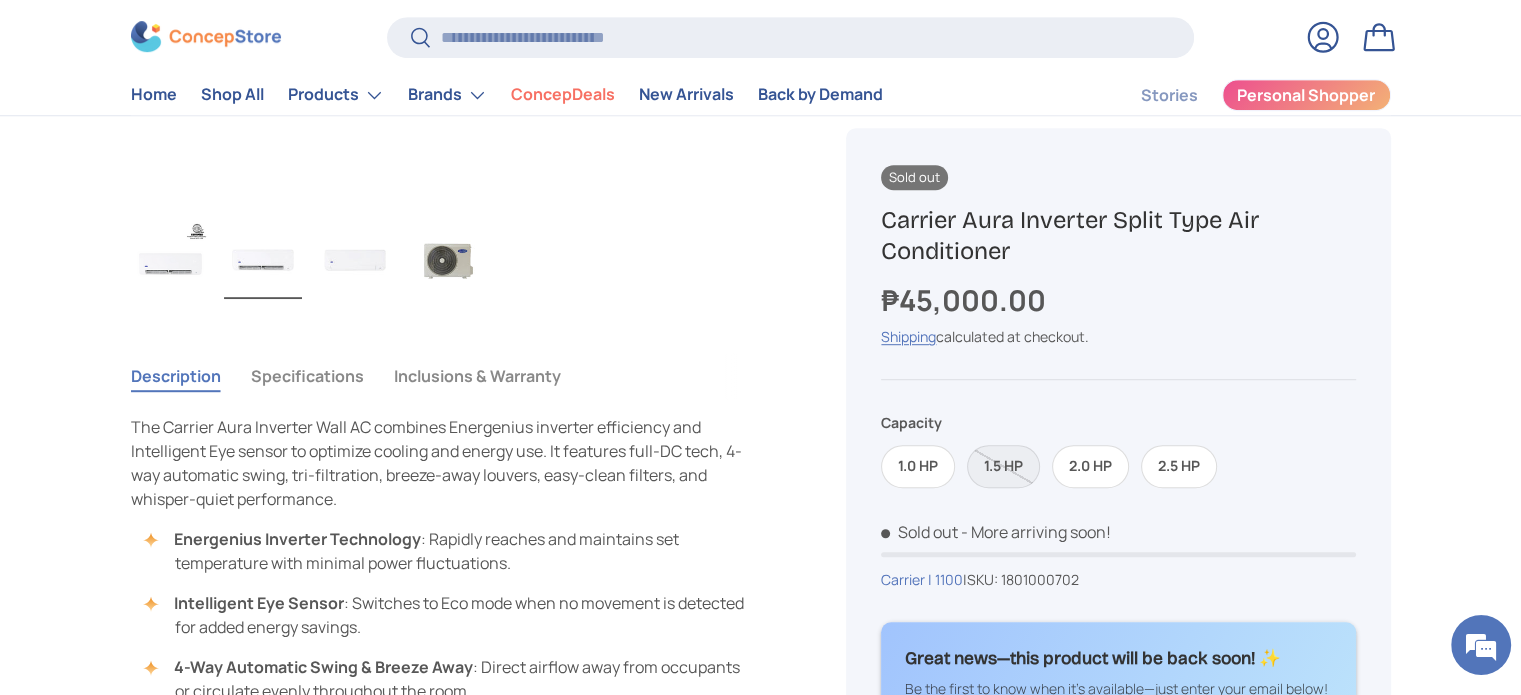 scroll, scrollTop: 1167, scrollLeft: 0, axis: vertical 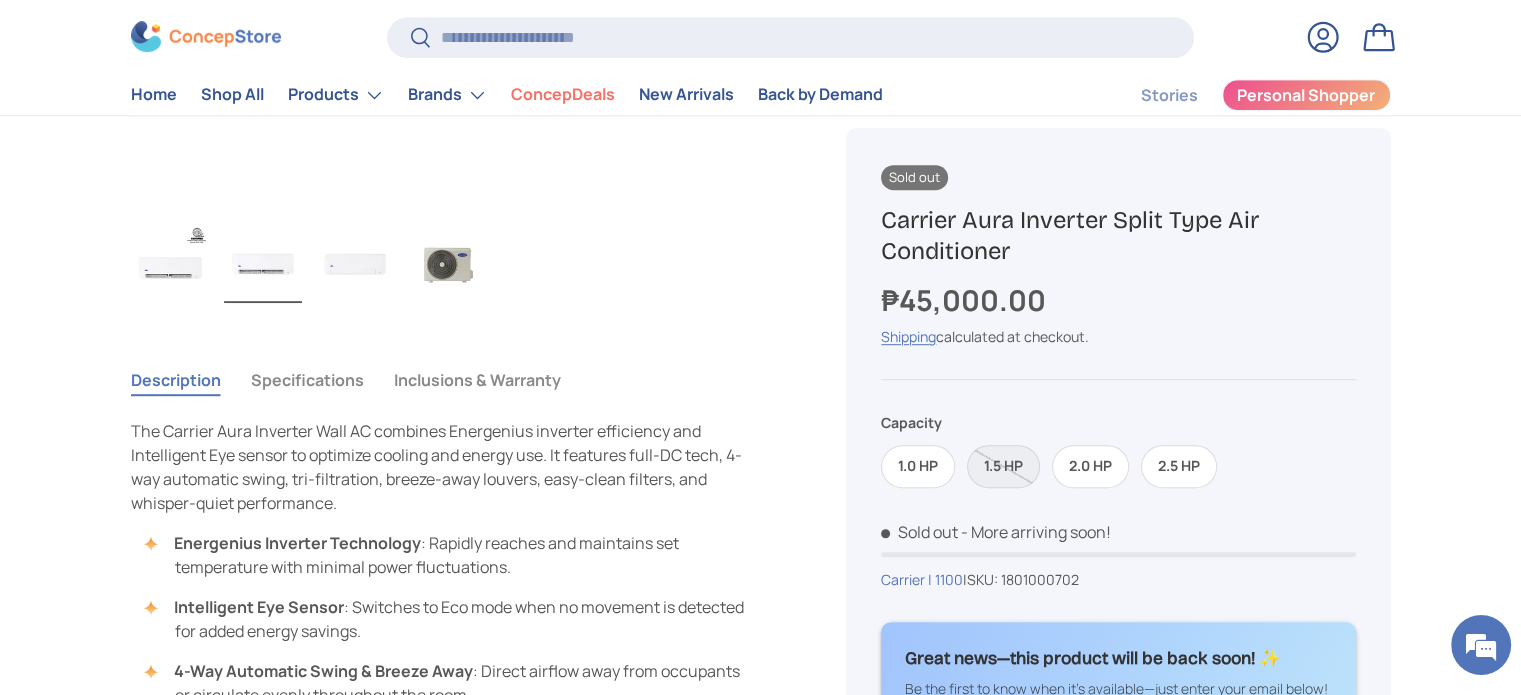 click on "Specifications" at bounding box center [307, 380] 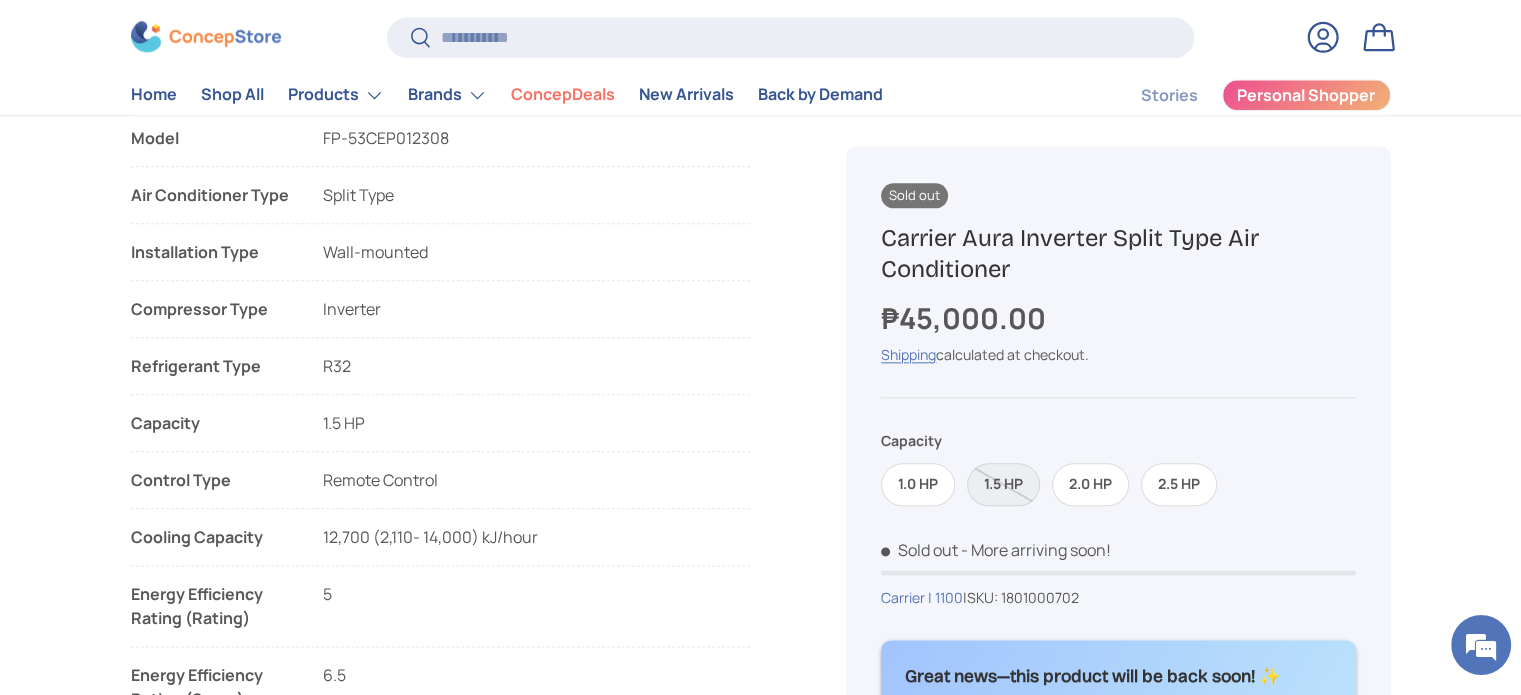 scroll, scrollTop: 2000, scrollLeft: 0, axis: vertical 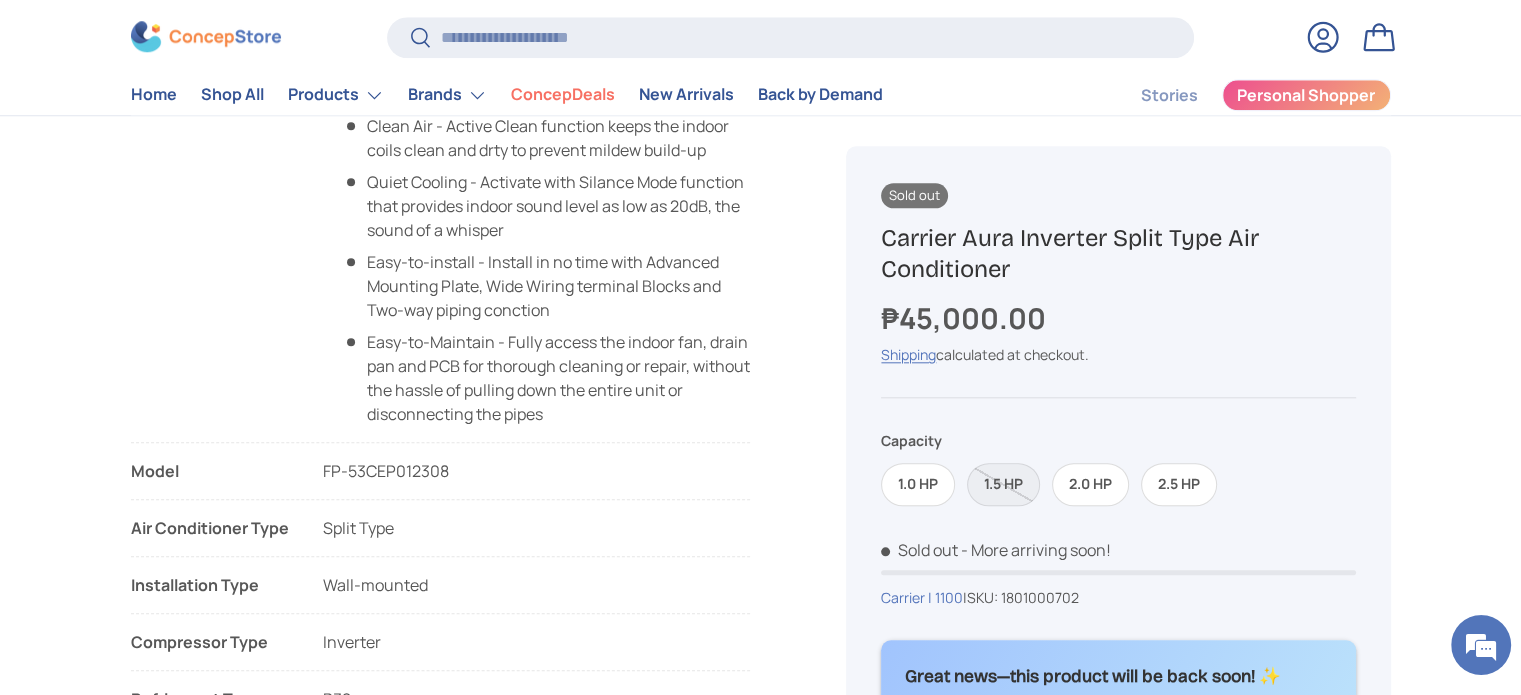 type 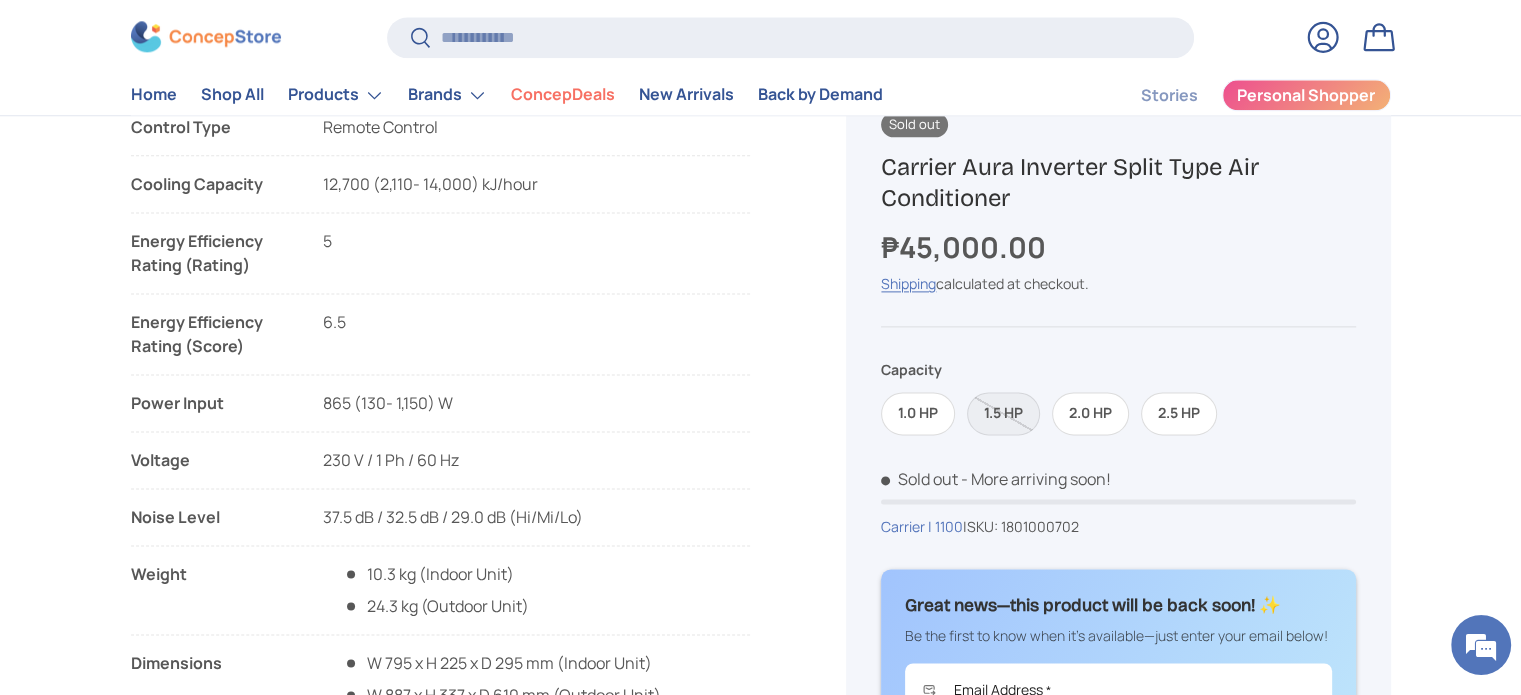 scroll, scrollTop: 2666, scrollLeft: 0, axis: vertical 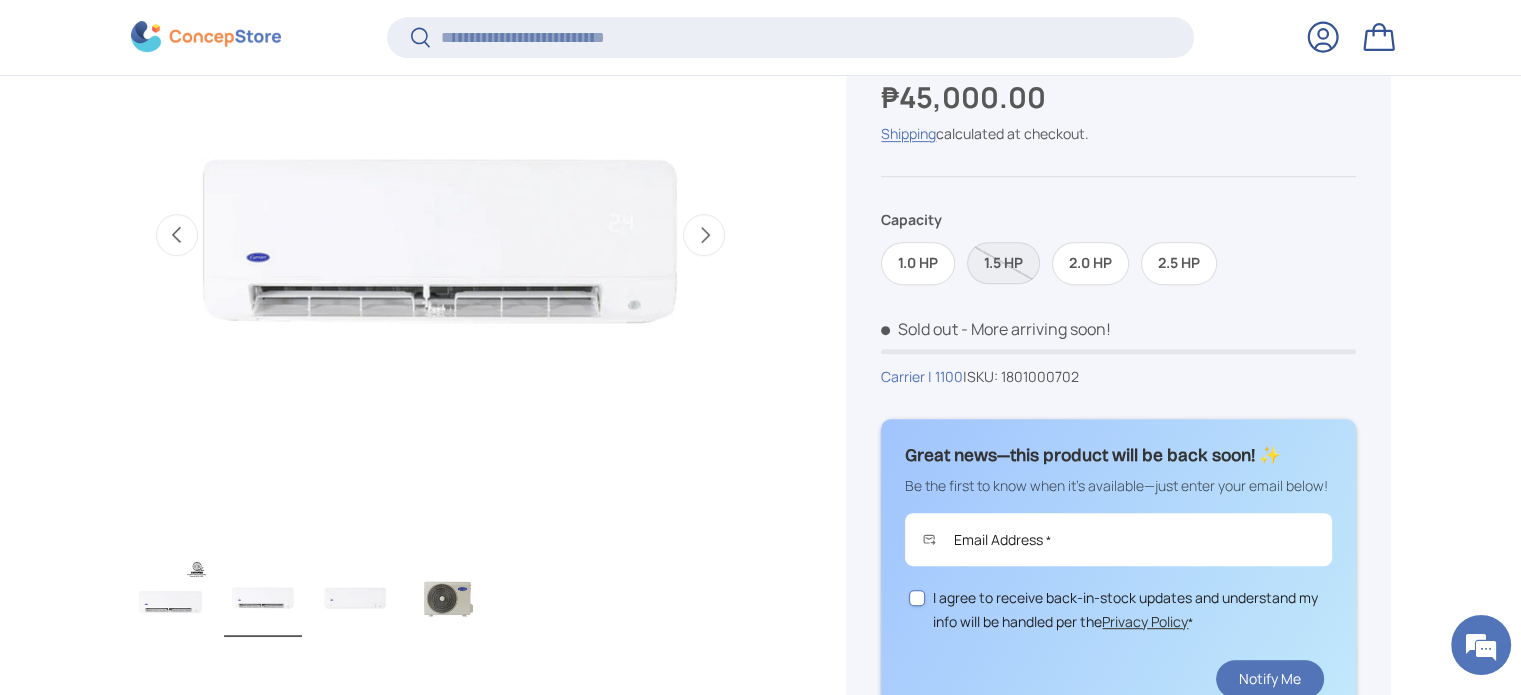 click on "Next" at bounding box center (704, 235) 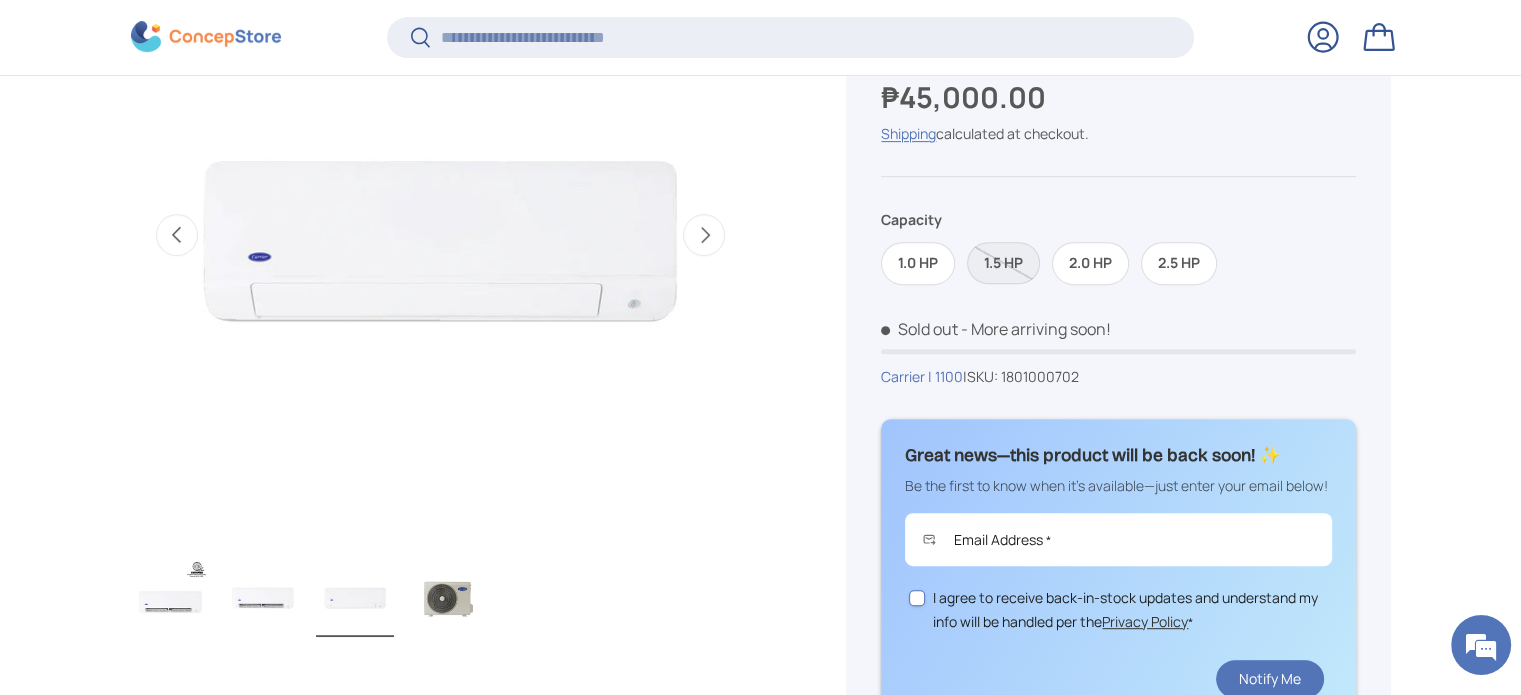 click on "Next" at bounding box center (704, 235) 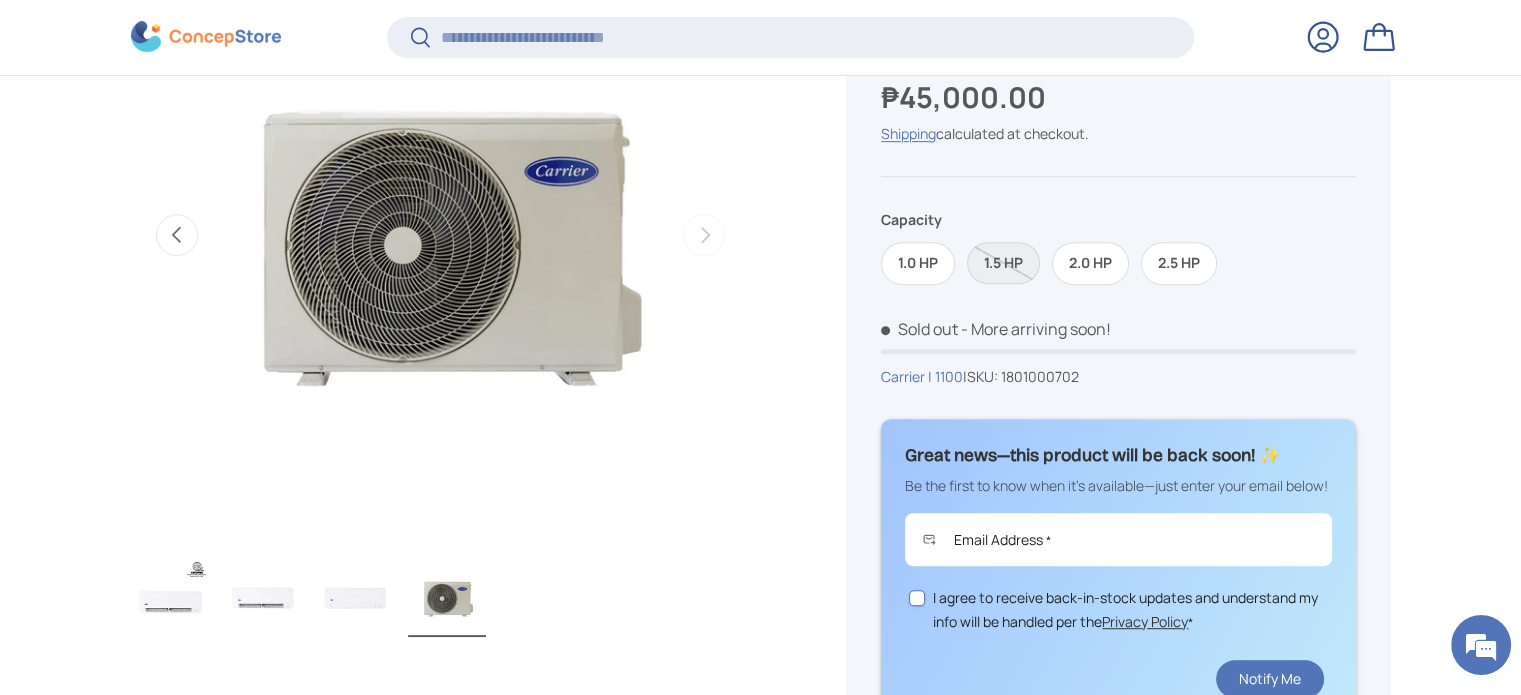 click on "Previous" at bounding box center (177, 235) 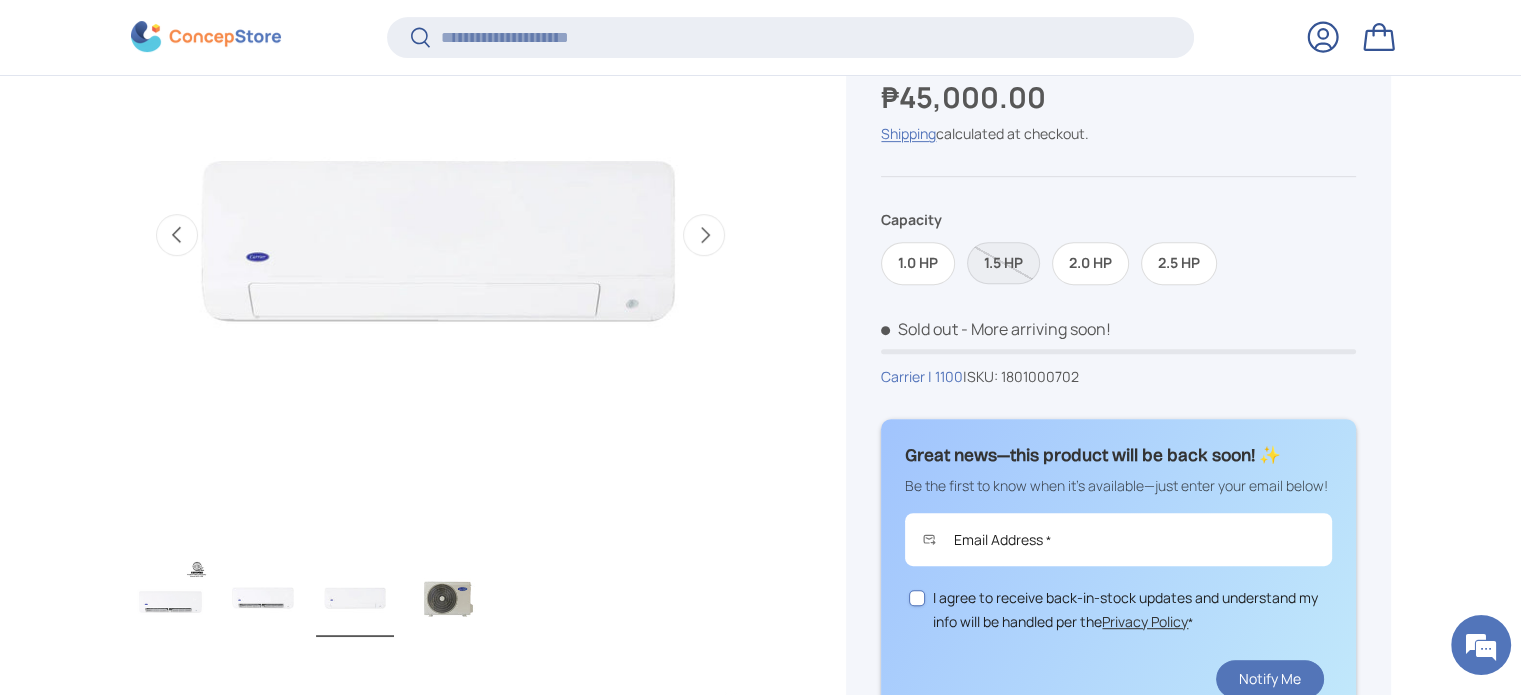 click on "Previous" at bounding box center (177, 235) 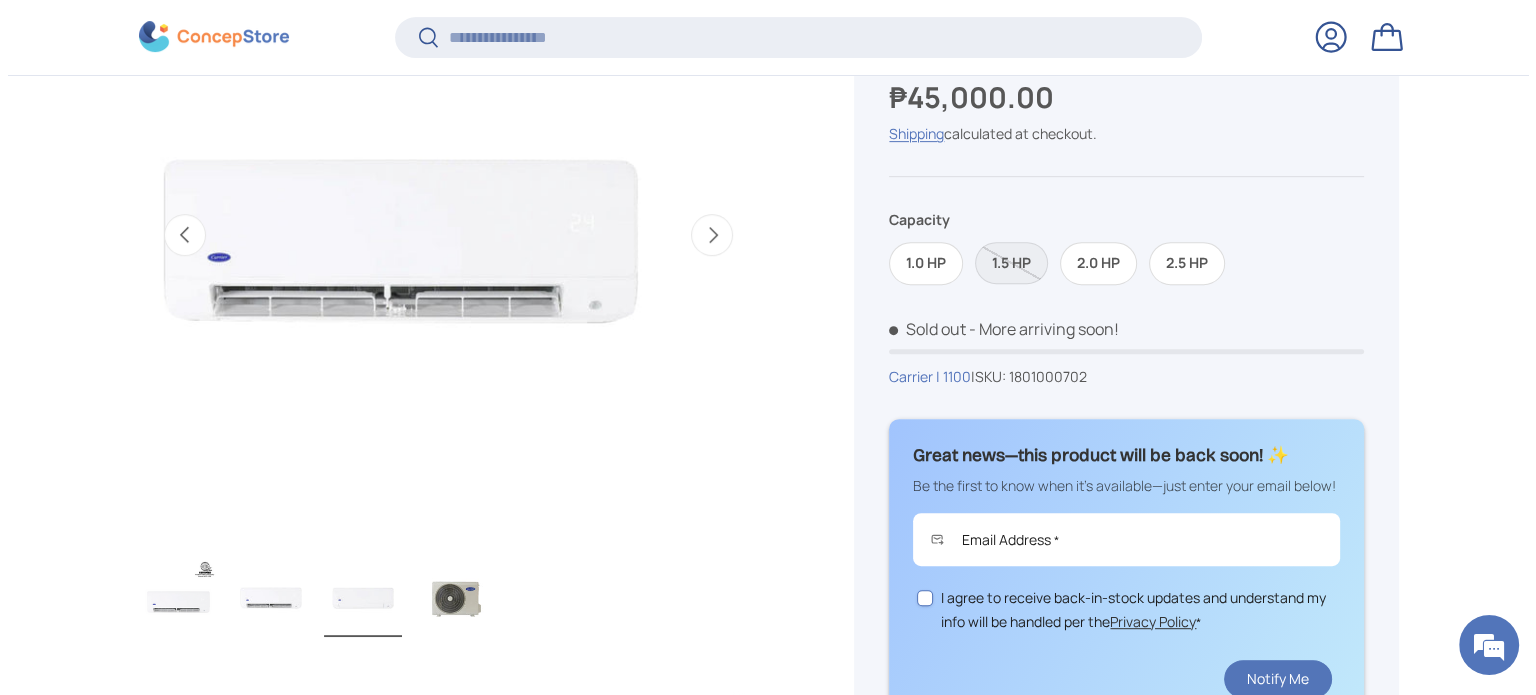scroll, scrollTop: 0, scrollLeft: 630, axis: horizontal 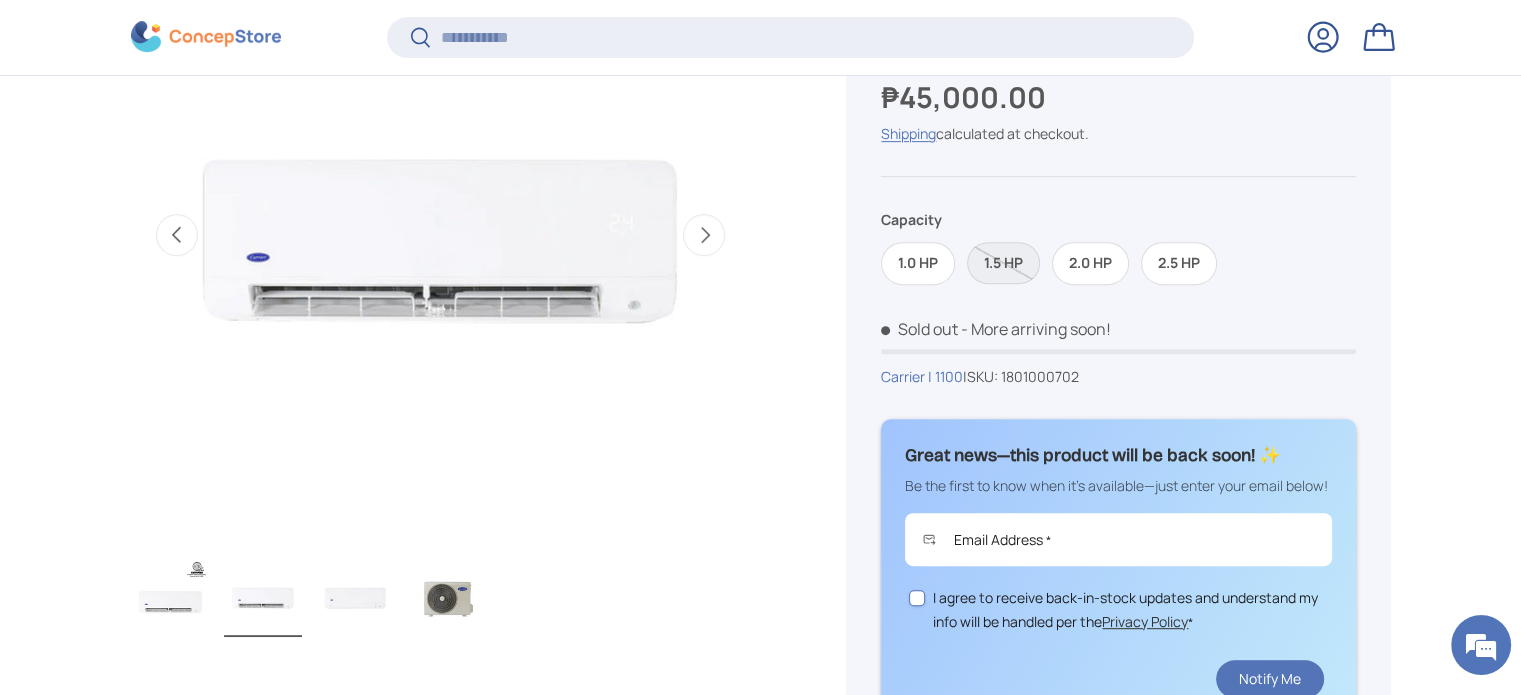 click at bounding box center [440, 235] 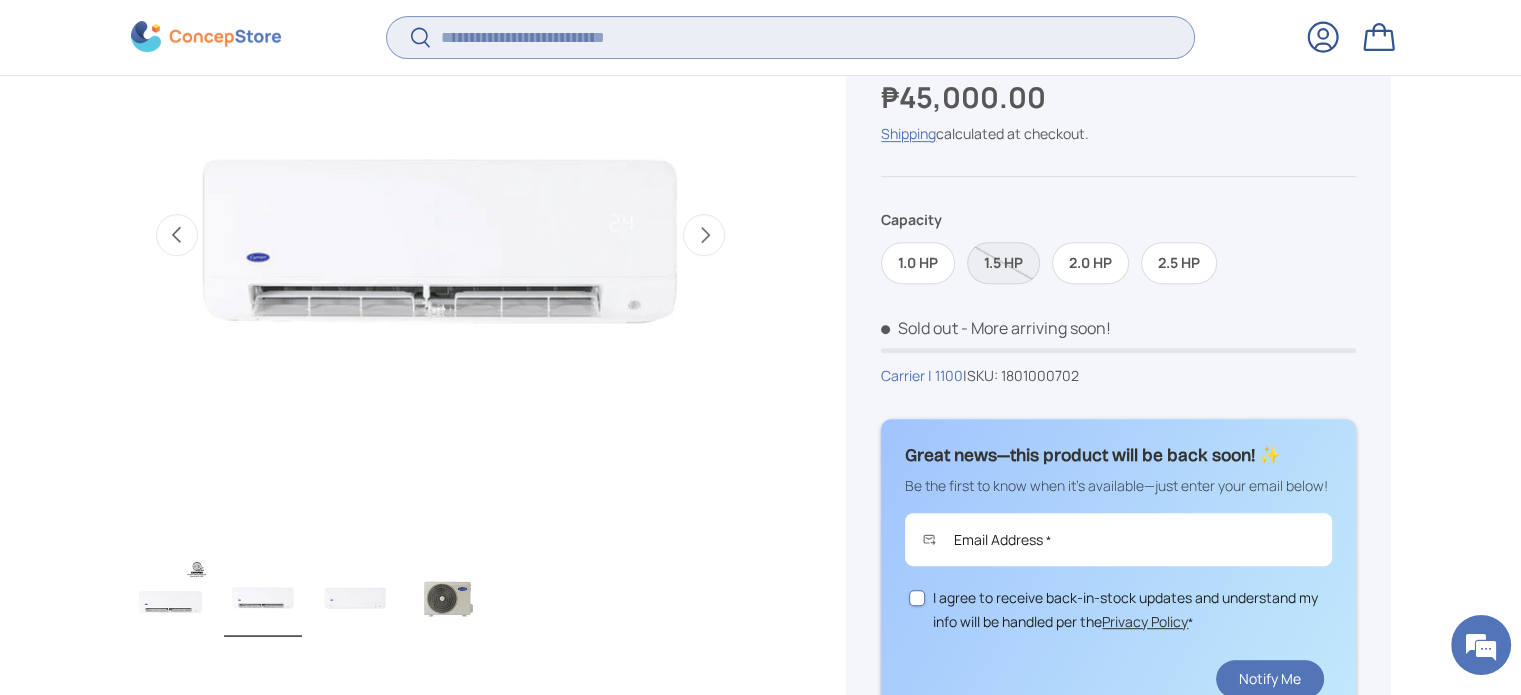 click on "Search" at bounding box center (790, 37) 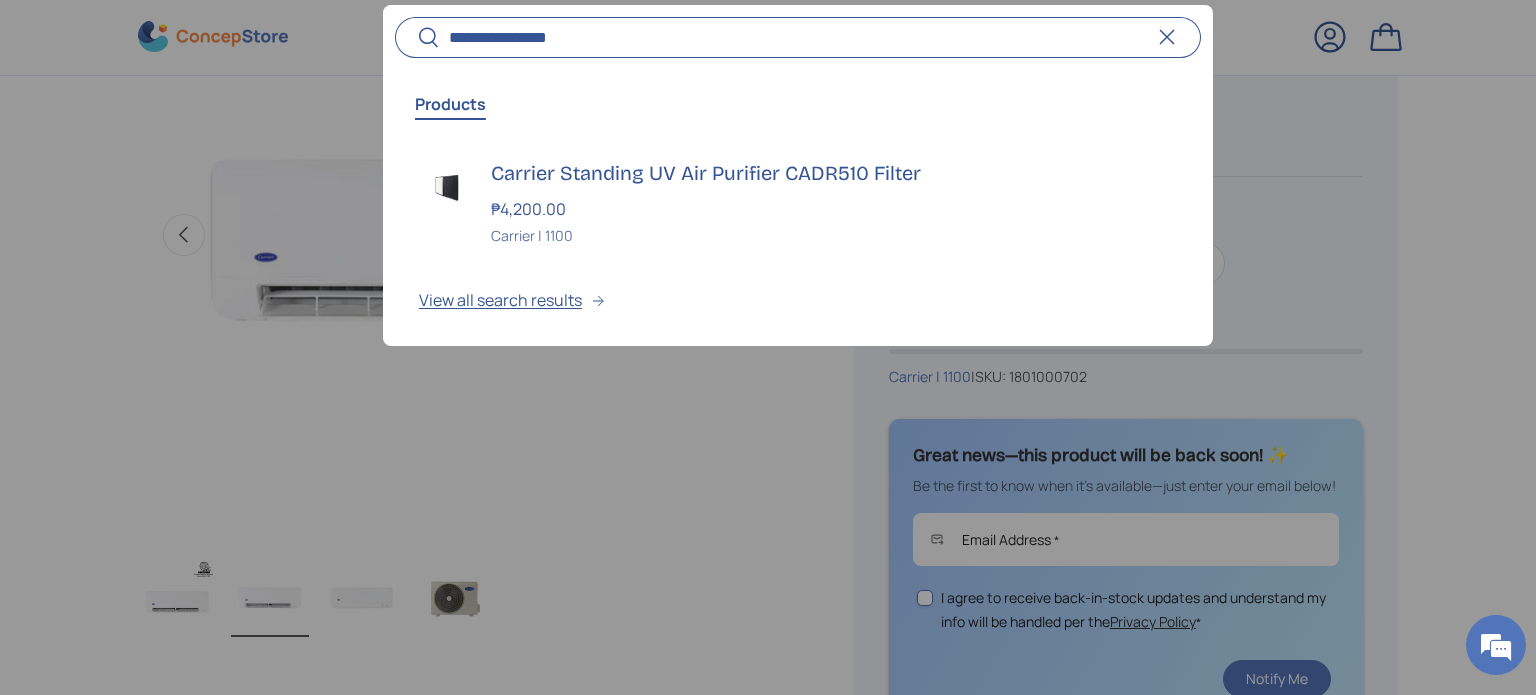 type on "**********" 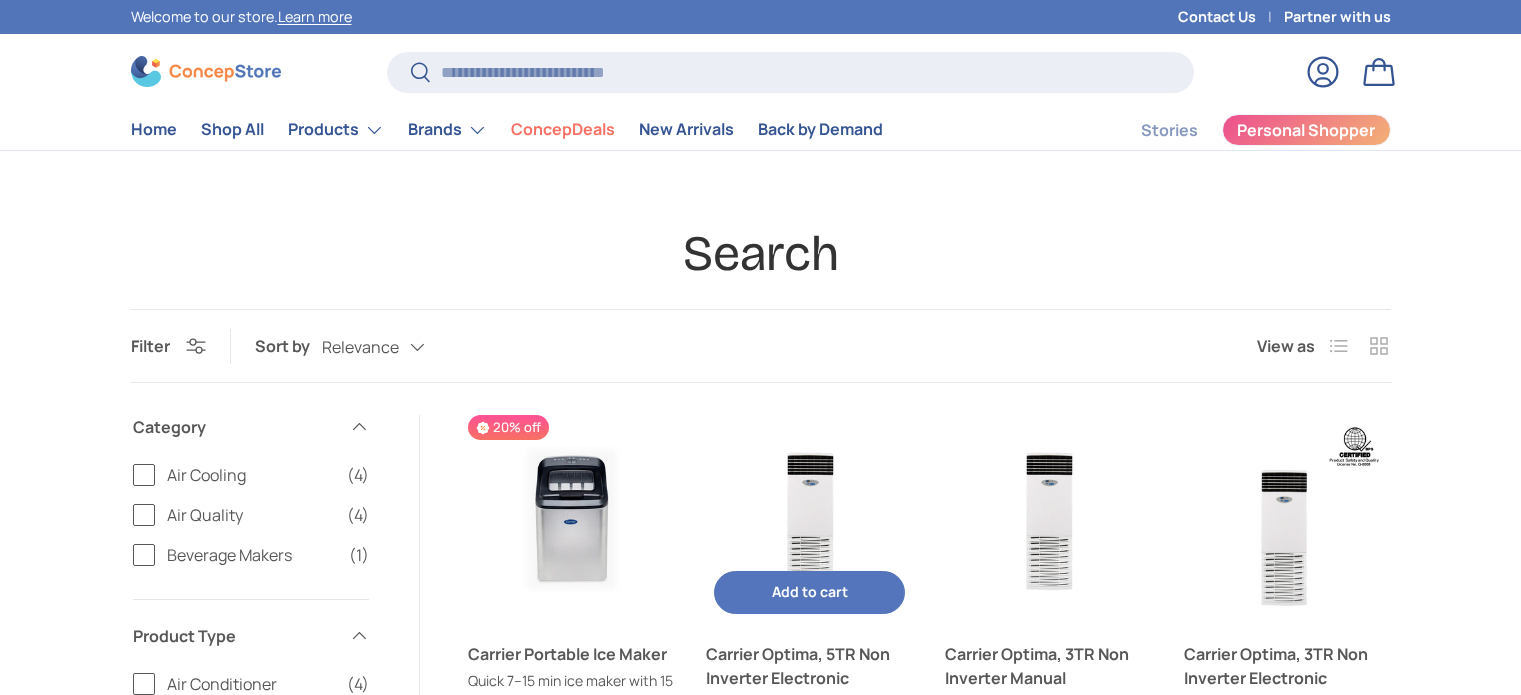 scroll, scrollTop: 307, scrollLeft: 0, axis: vertical 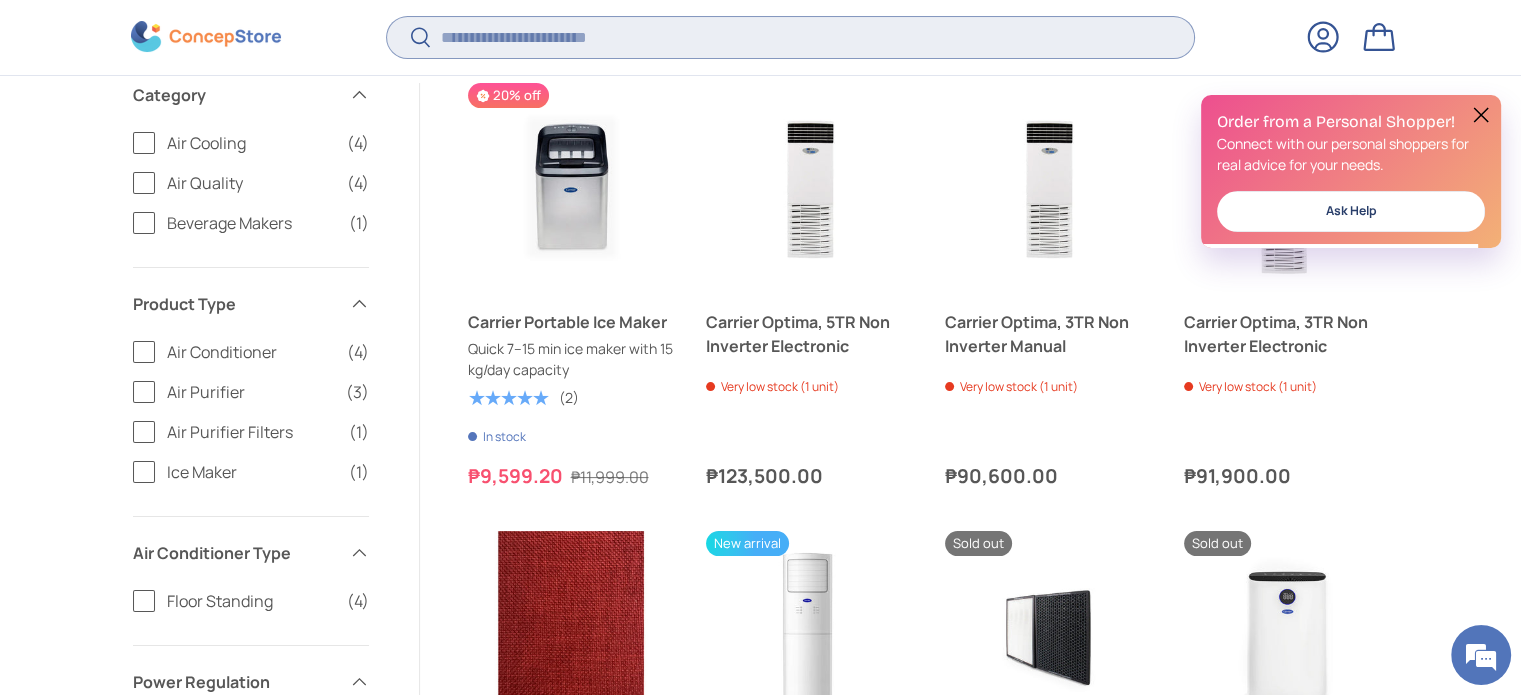 click on "Search" at bounding box center [790, 37] 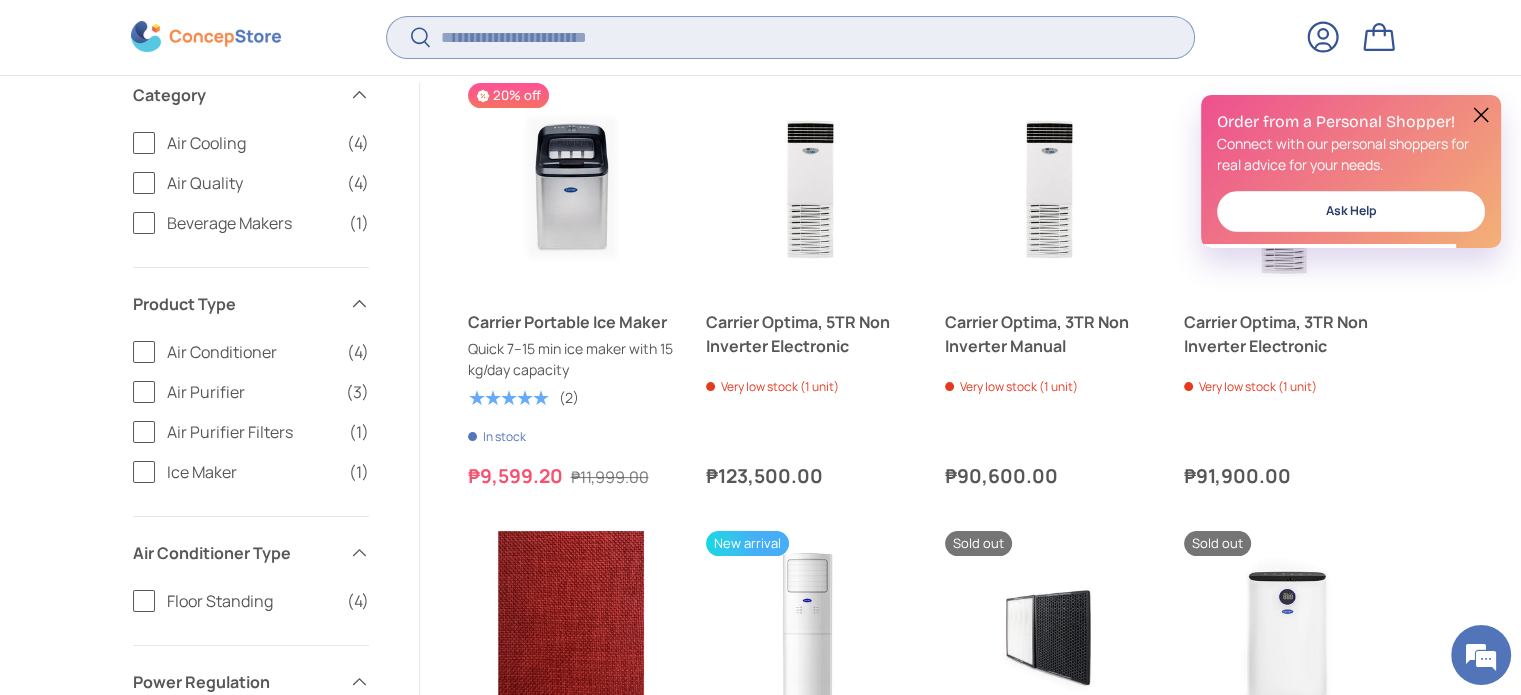 type on "*" 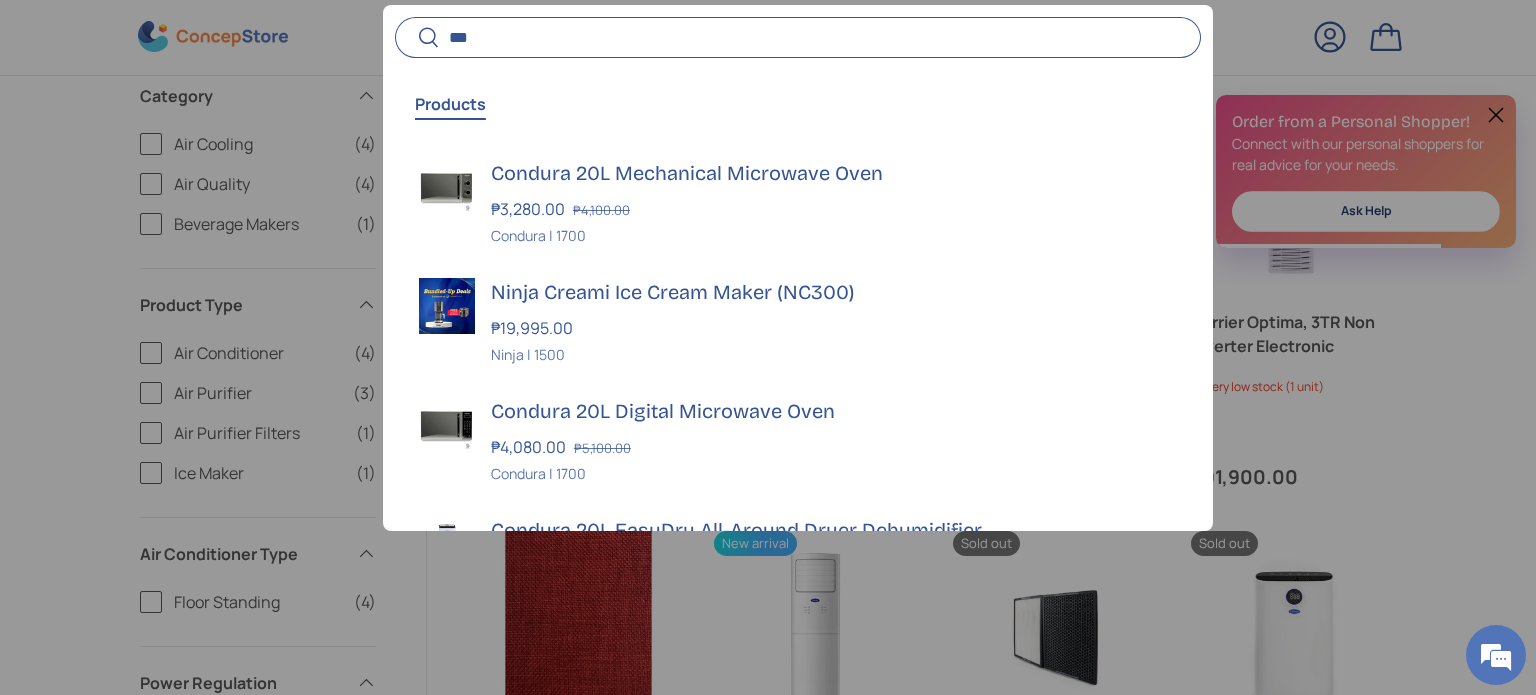scroll, scrollTop: 0, scrollLeft: 0, axis: both 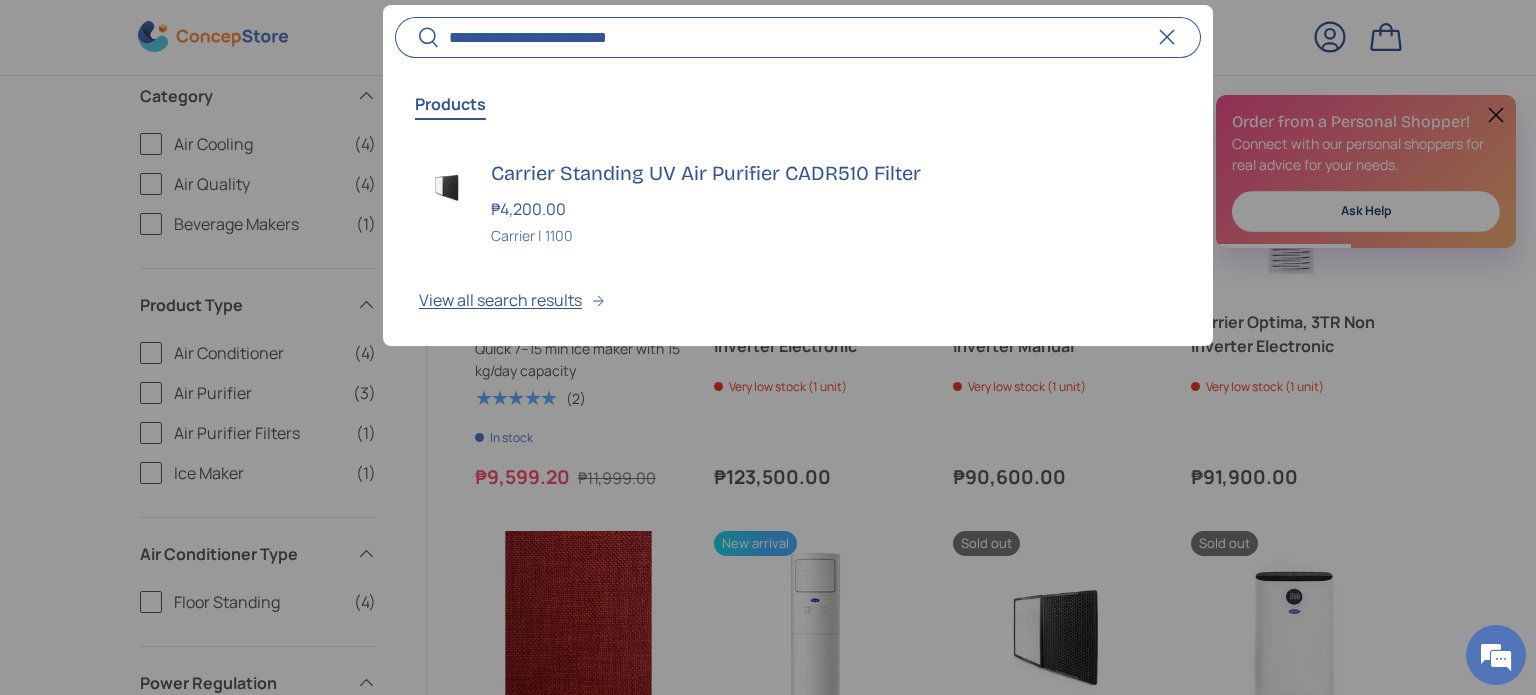 type on "**********" 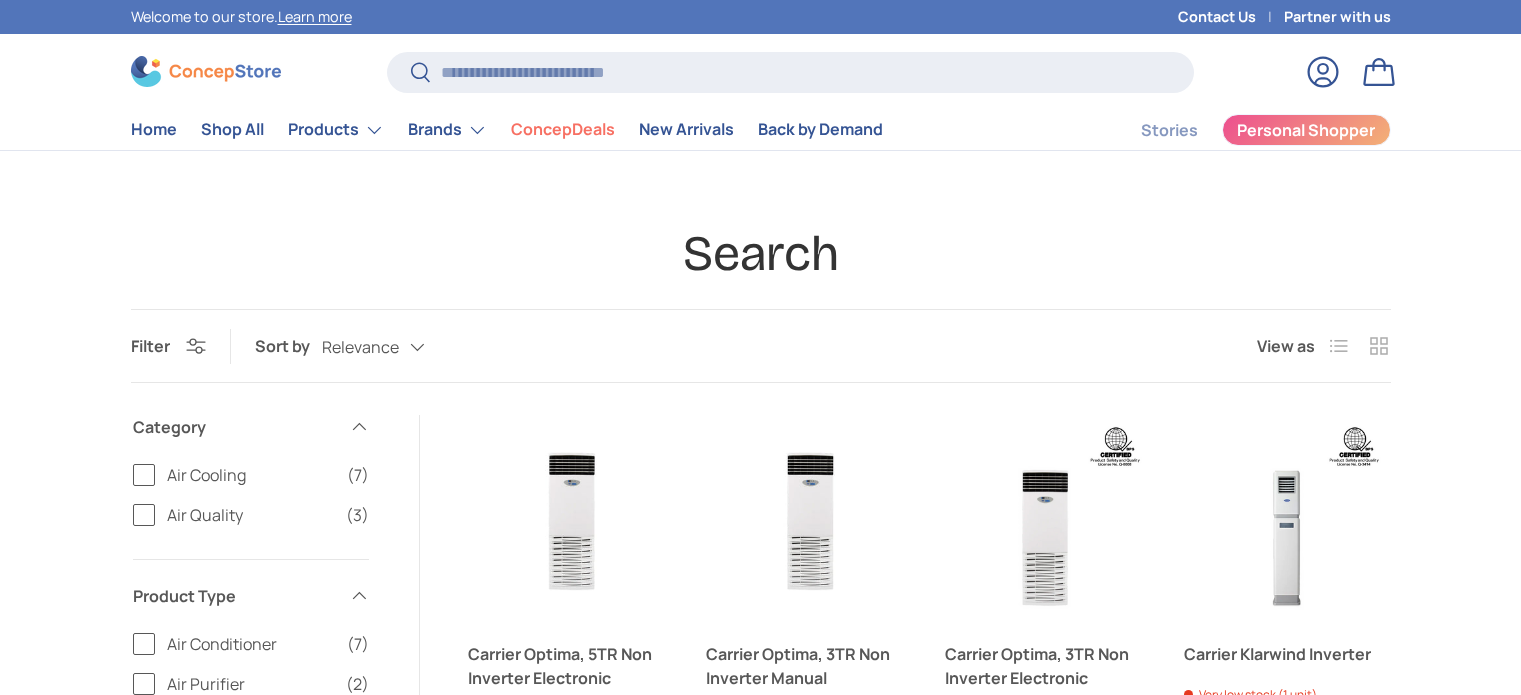 scroll, scrollTop: 0, scrollLeft: 0, axis: both 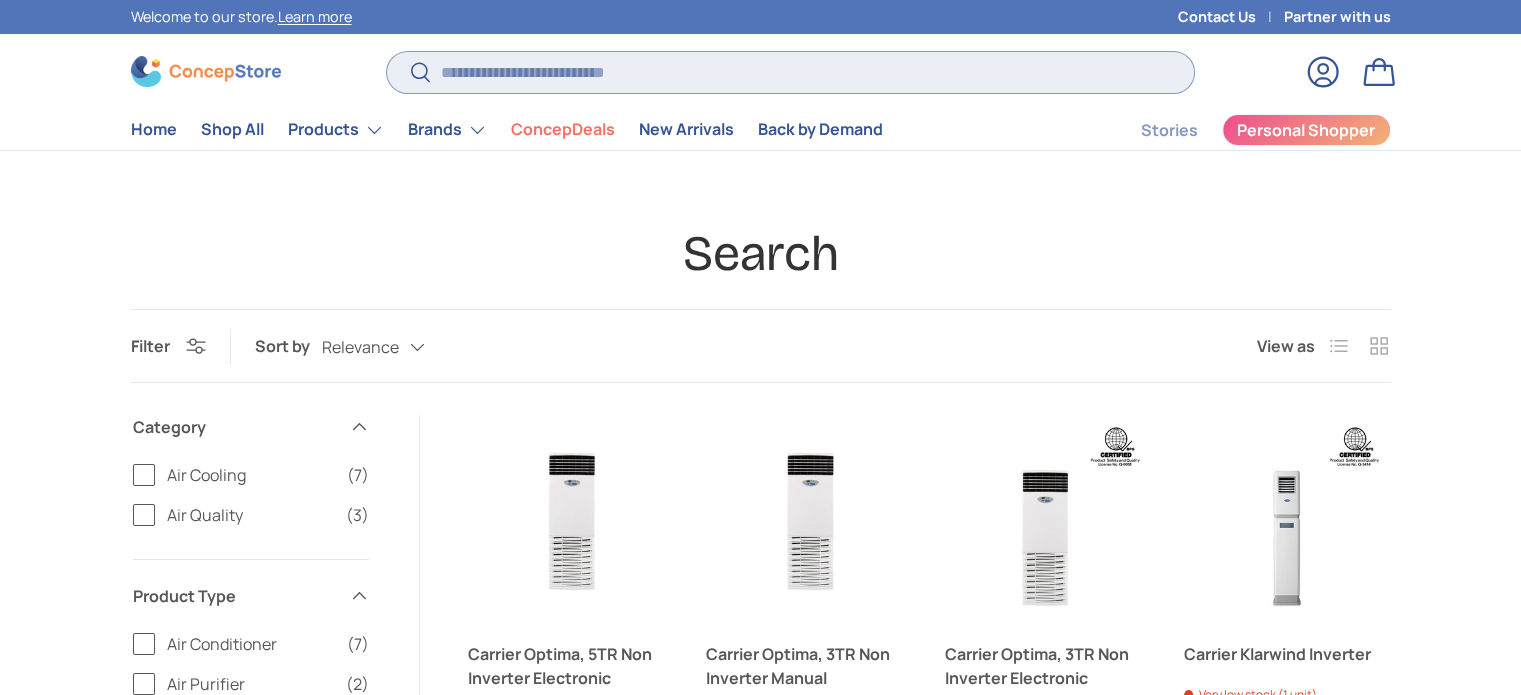 click on "Search" at bounding box center [790, 72] 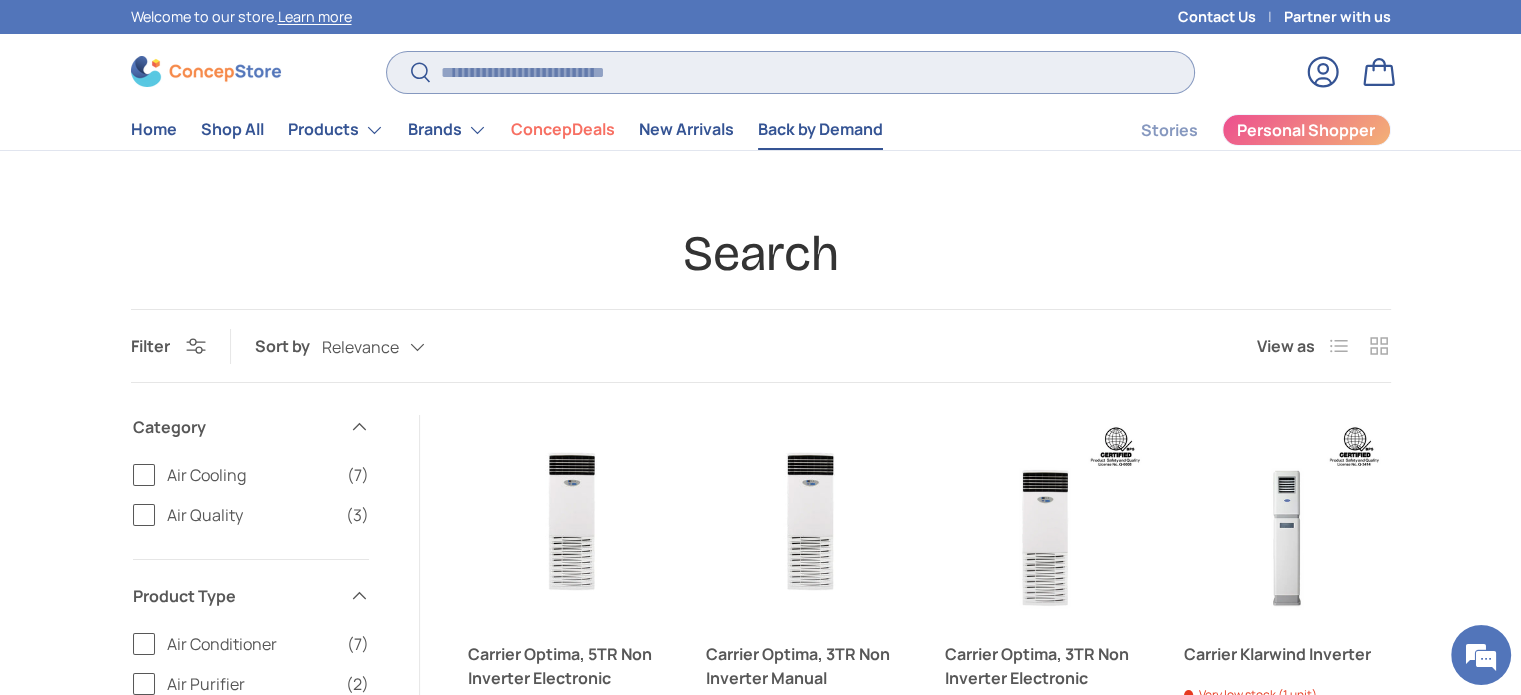 scroll, scrollTop: 0, scrollLeft: 0, axis: both 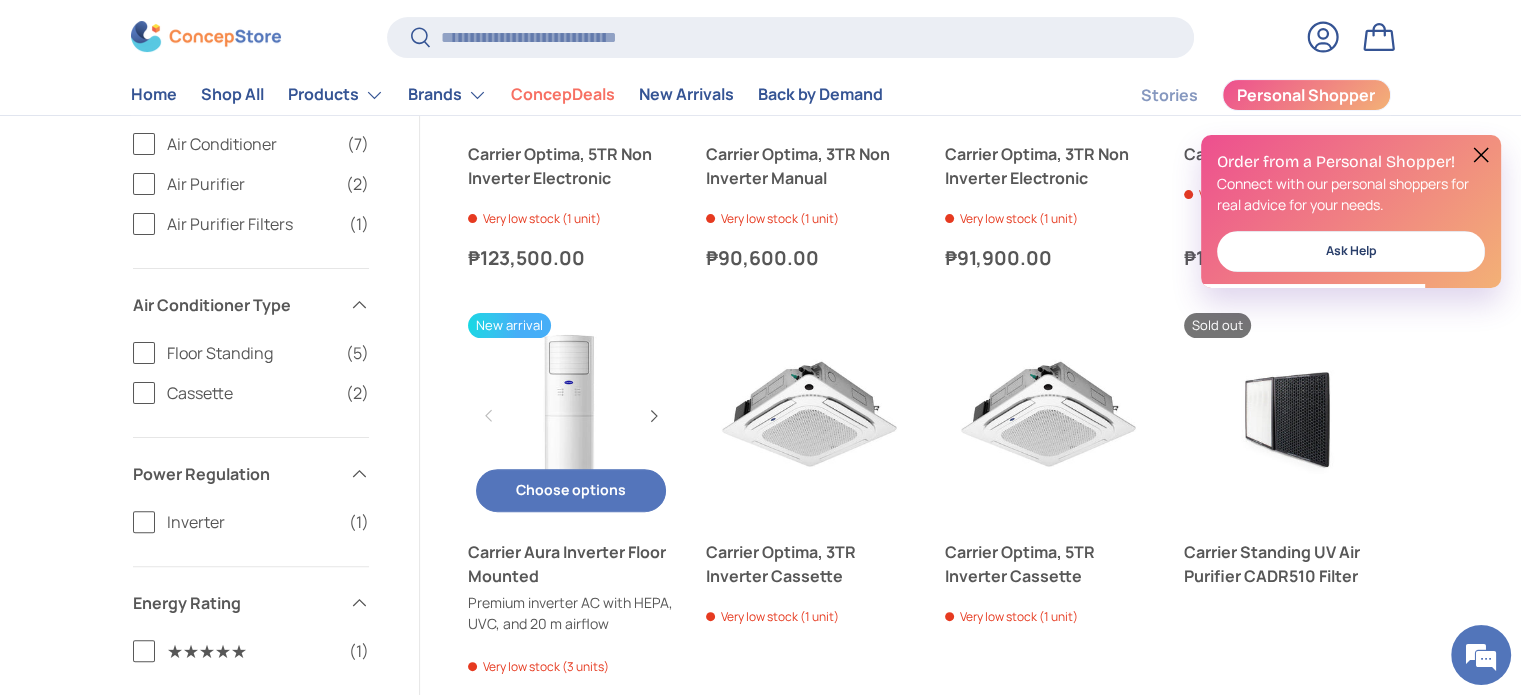 click on "Choose options
Choose options" at bounding box center [571, 490] 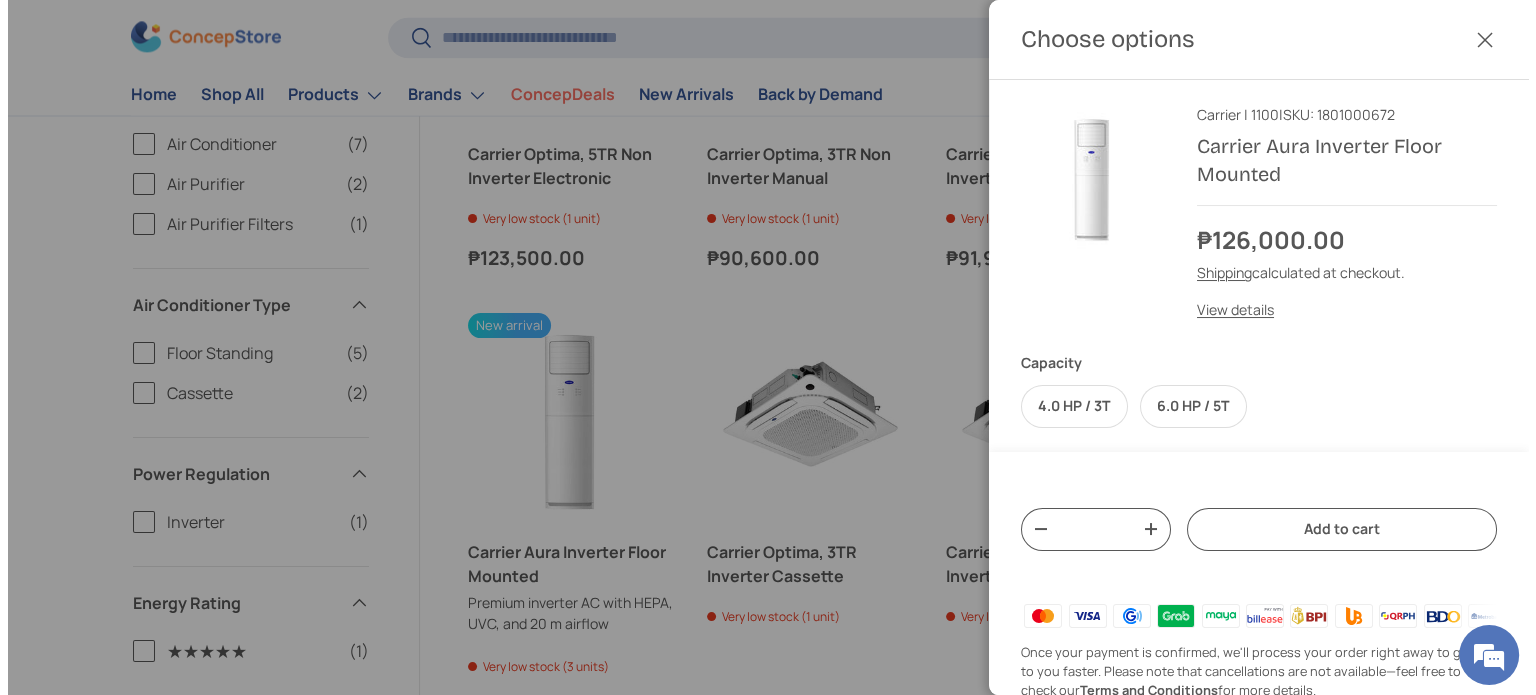 scroll, scrollTop: 0, scrollLeft: 0, axis: both 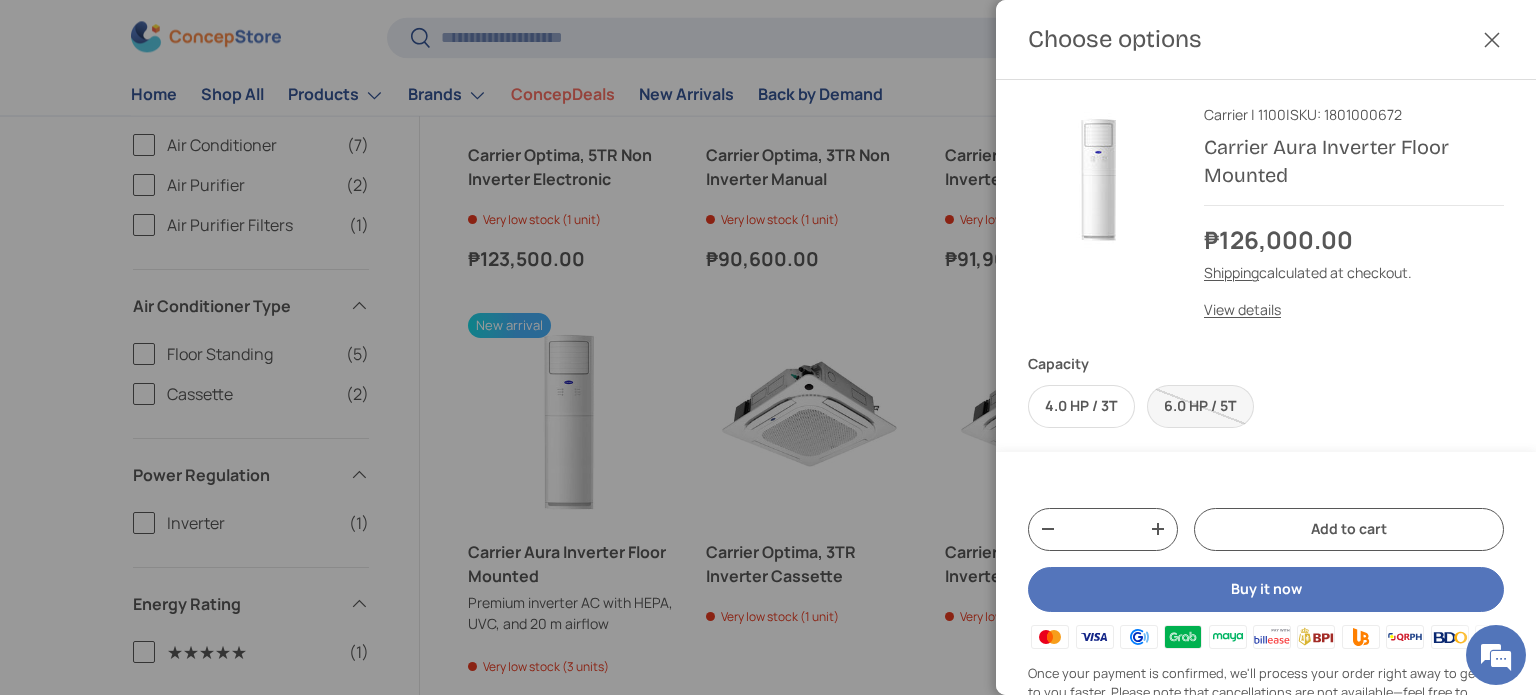 click on "Close" at bounding box center [1492, 40] 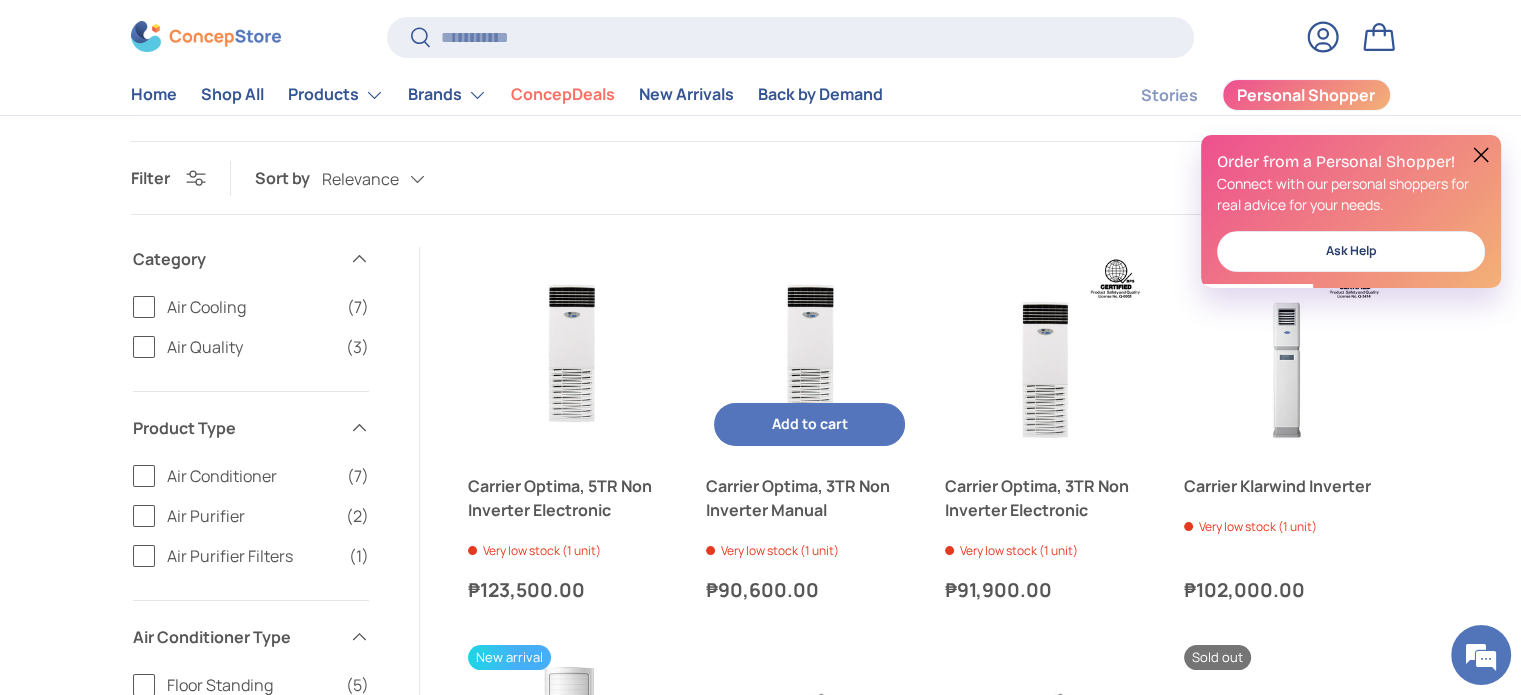 scroll, scrollTop: 166, scrollLeft: 0, axis: vertical 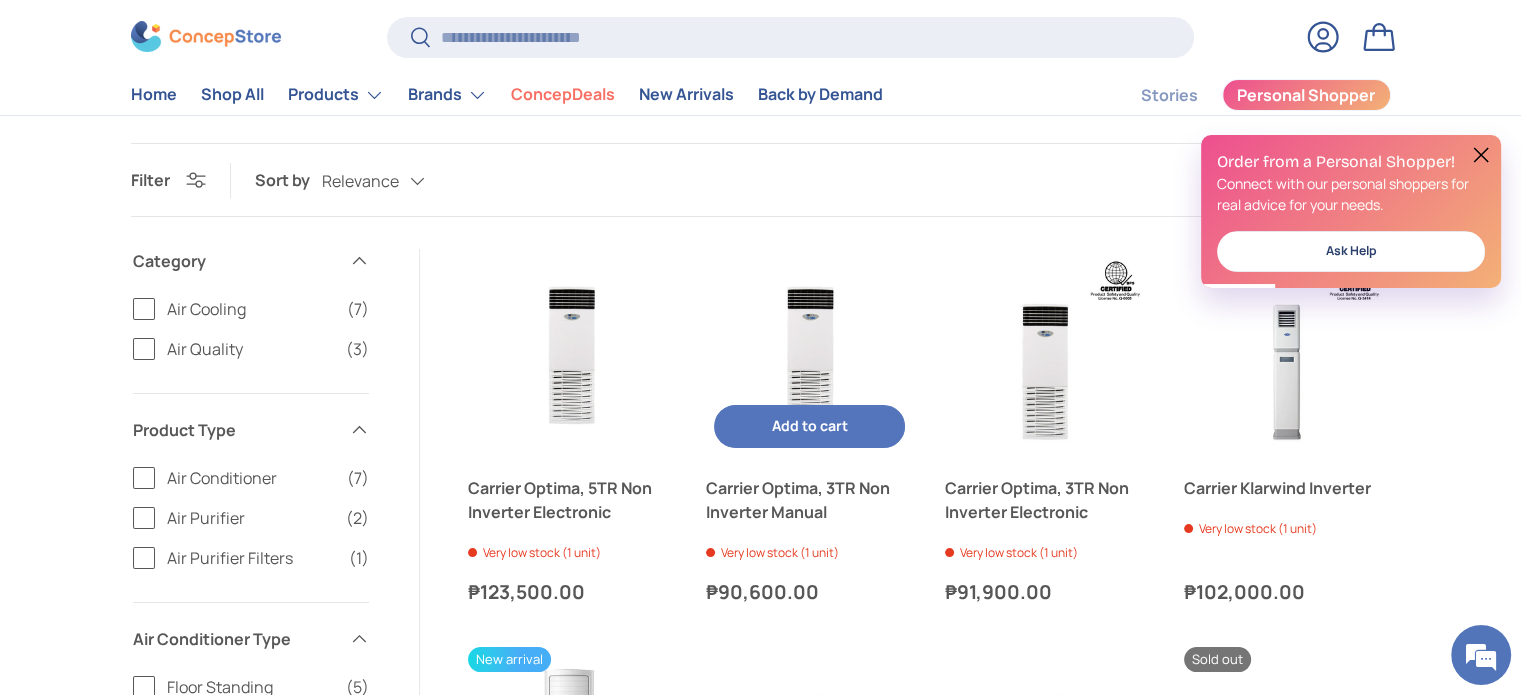 click at bounding box center [809, 352] 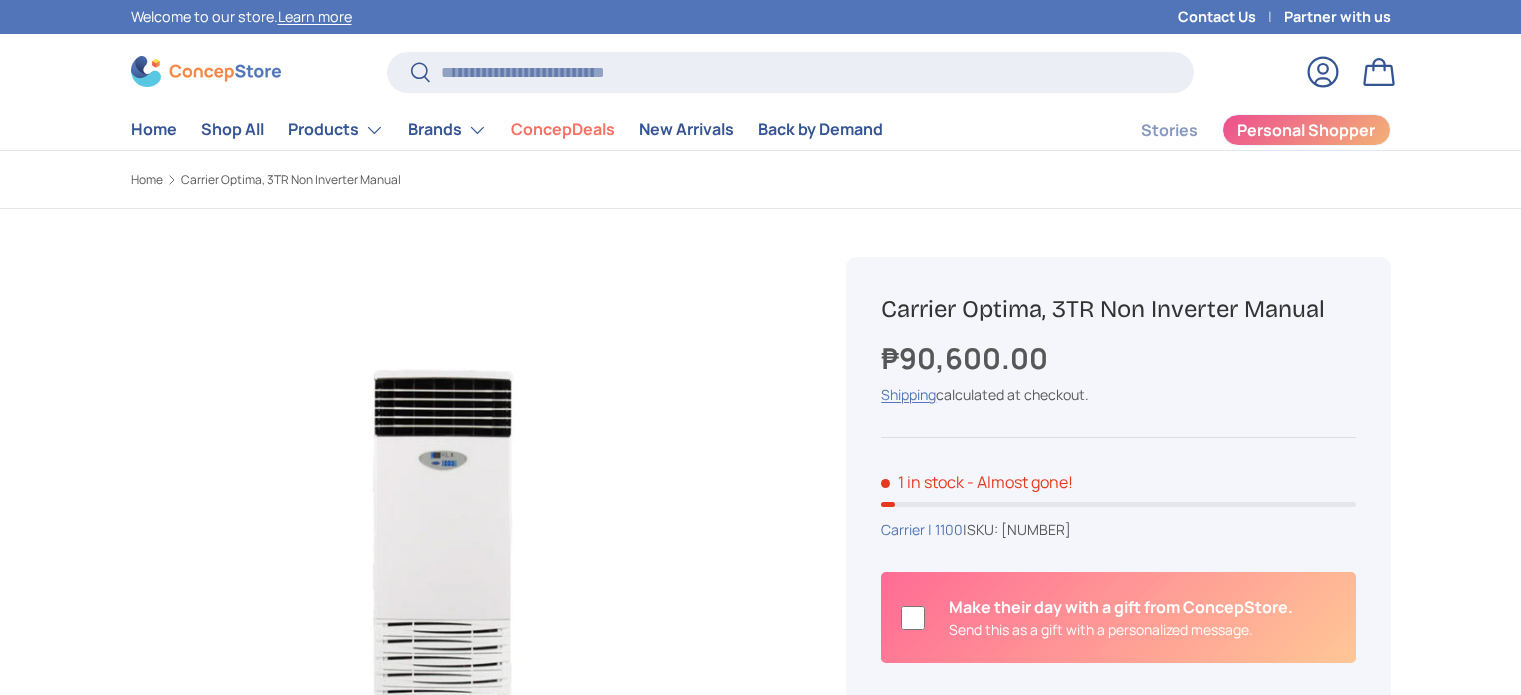 scroll, scrollTop: 0, scrollLeft: 0, axis: both 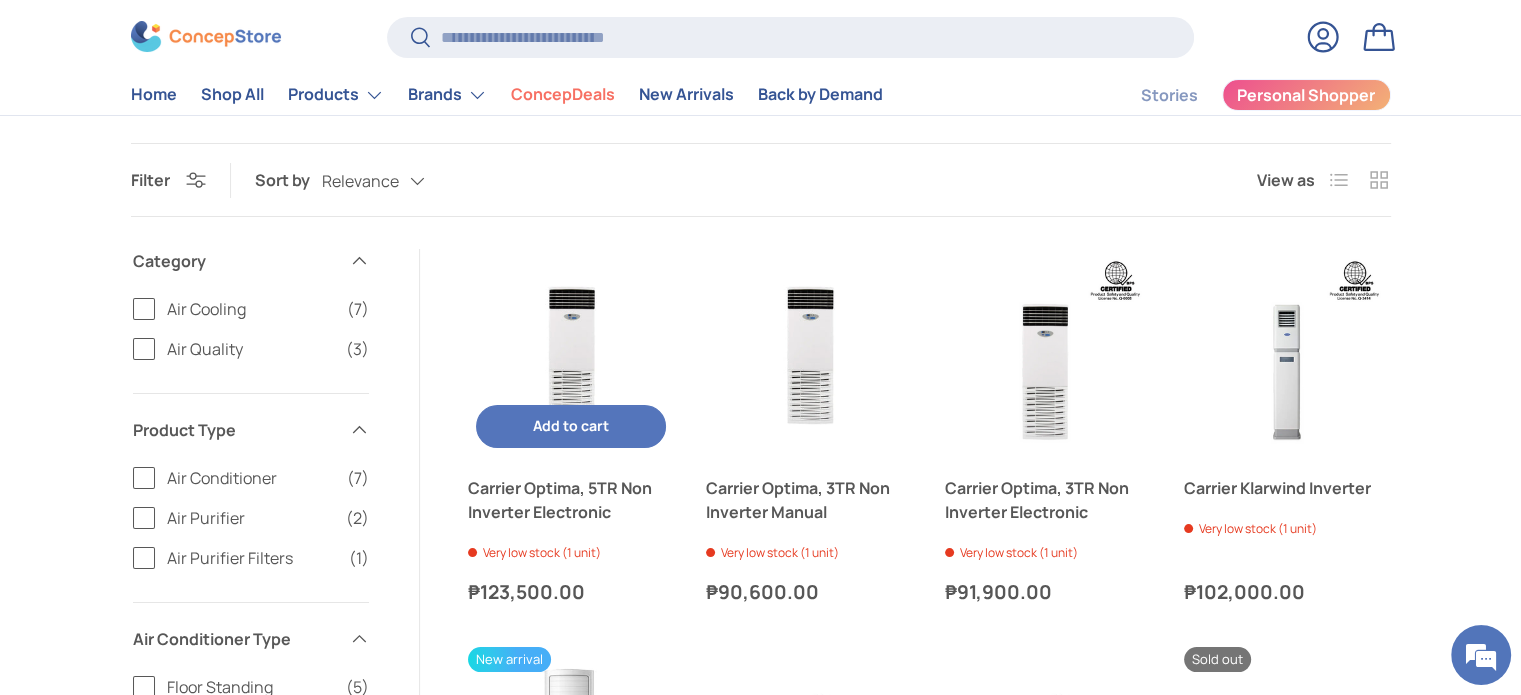 click on "Add to cart" at bounding box center (571, 425) 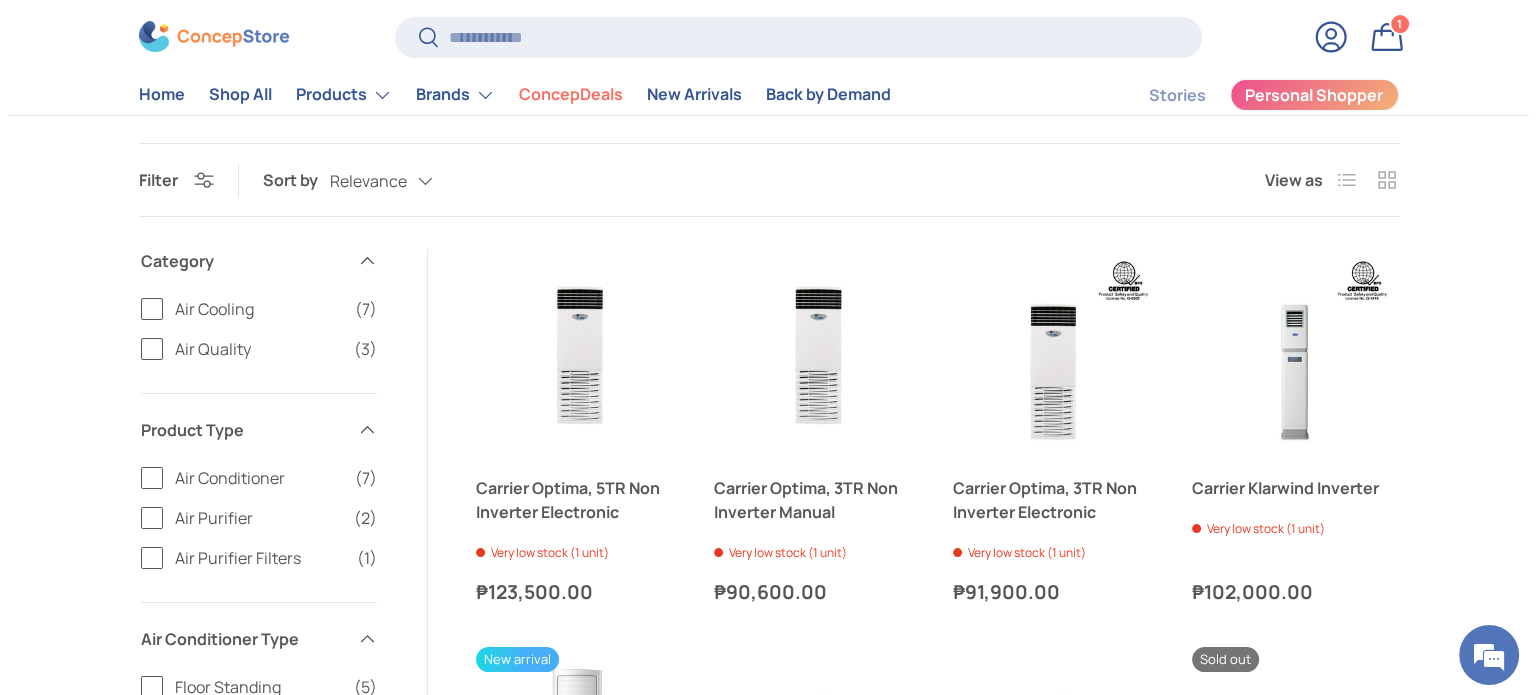 scroll, scrollTop: 0, scrollLeft: 0, axis: both 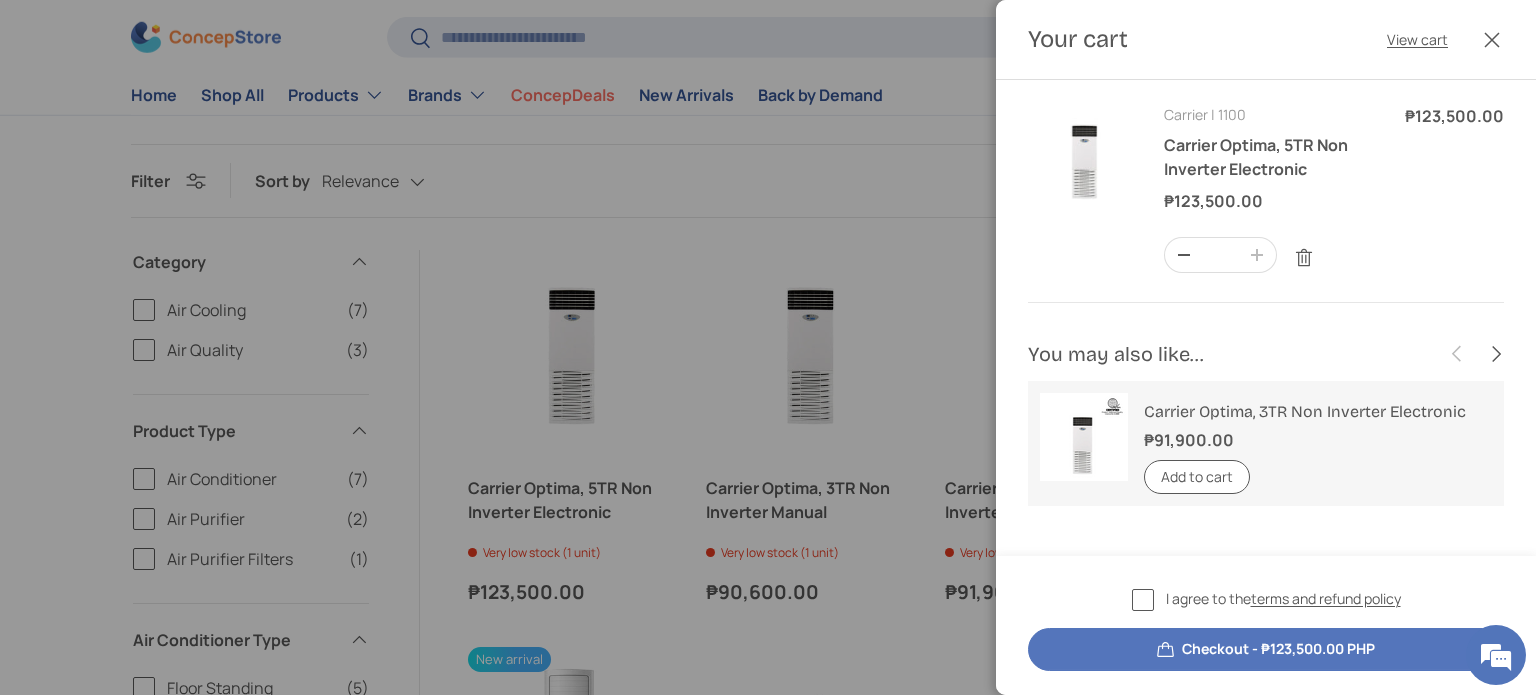 click on "Close" at bounding box center (1492, 40) 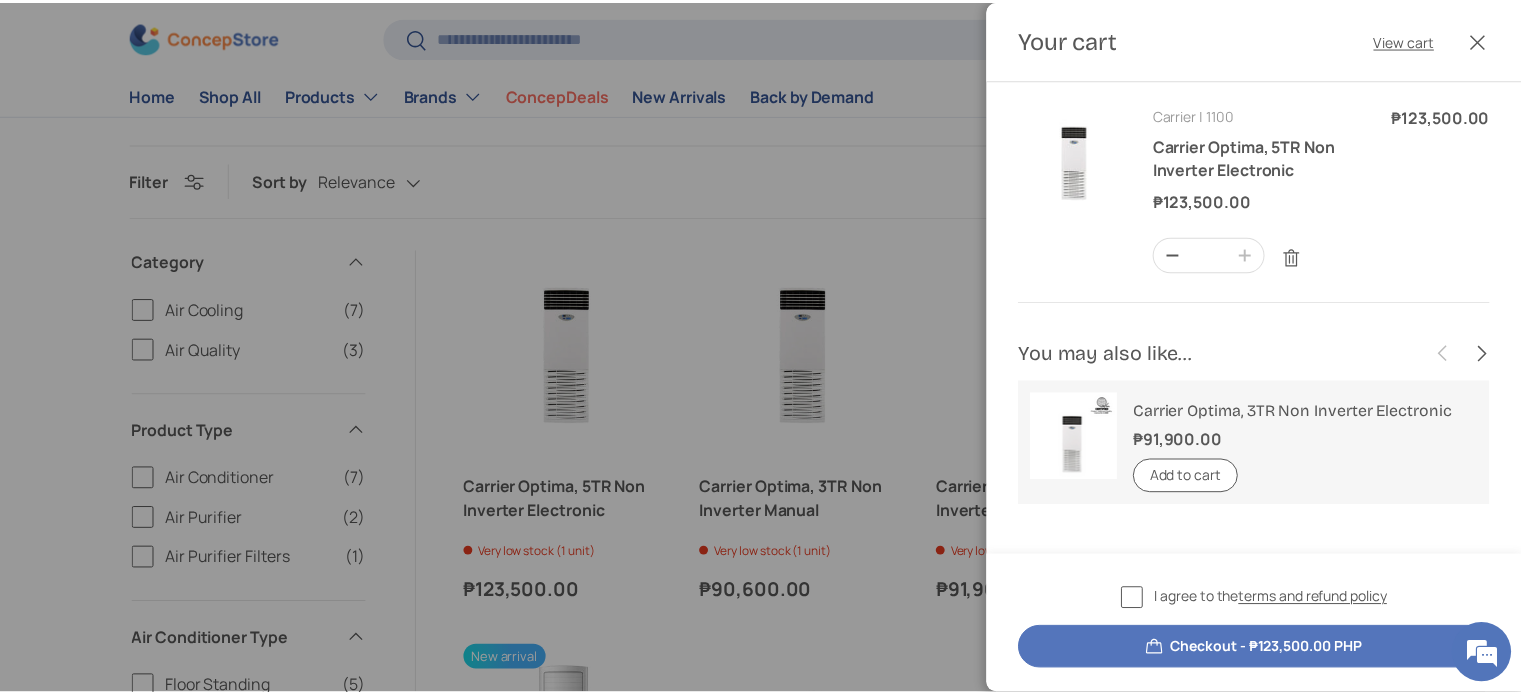 scroll, scrollTop: 166, scrollLeft: 0, axis: vertical 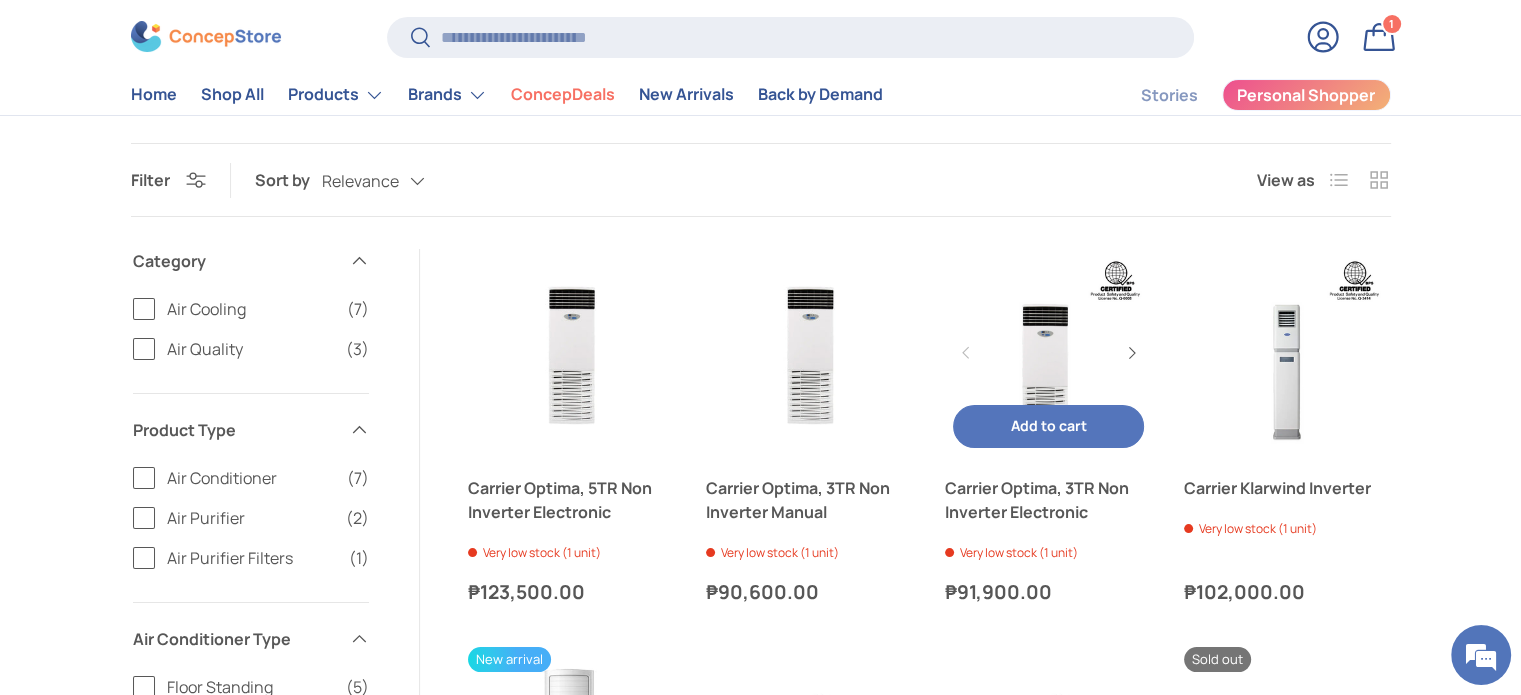 click on "Add to cart
Add to cart" at bounding box center [1048, 426] 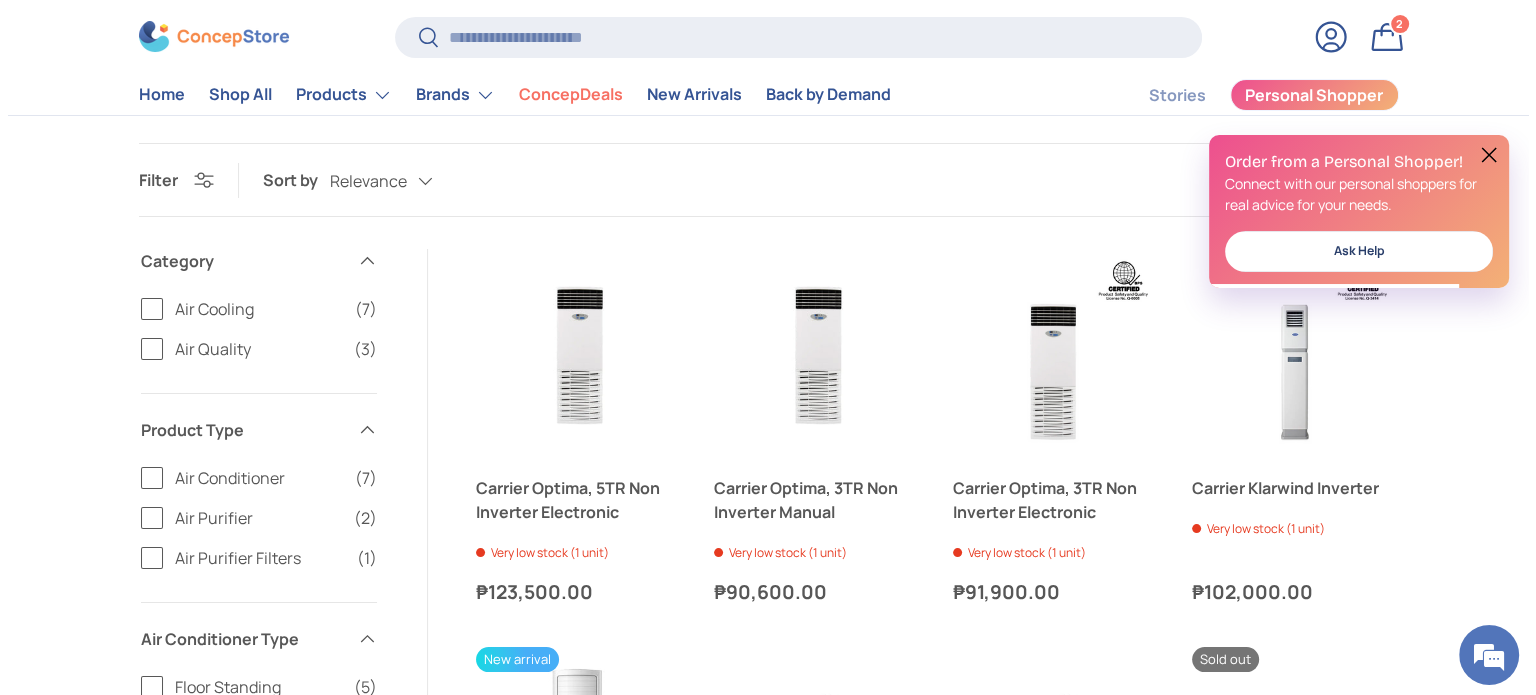 scroll, scrollTop: 0, scrollLeft: 0, axis: both 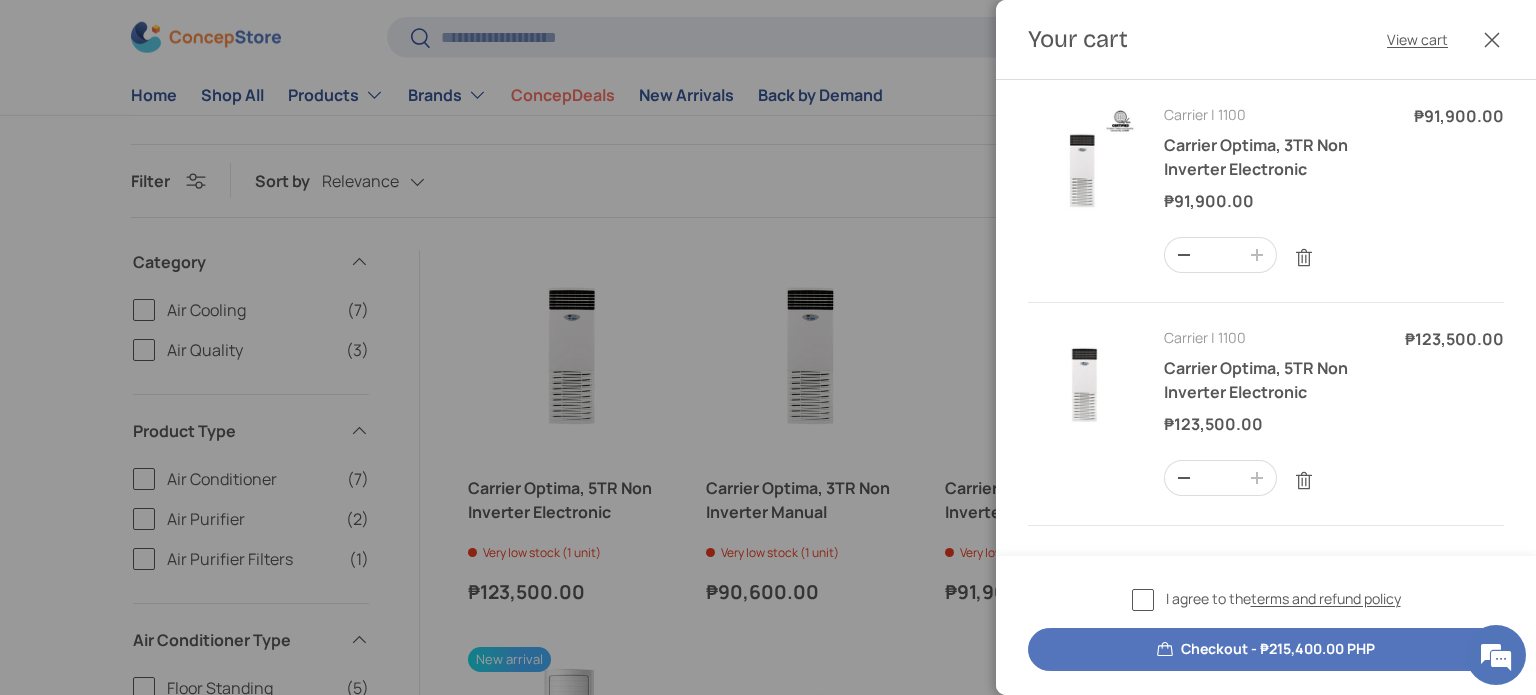 click on "Close" at bounding box center (1492, 40) 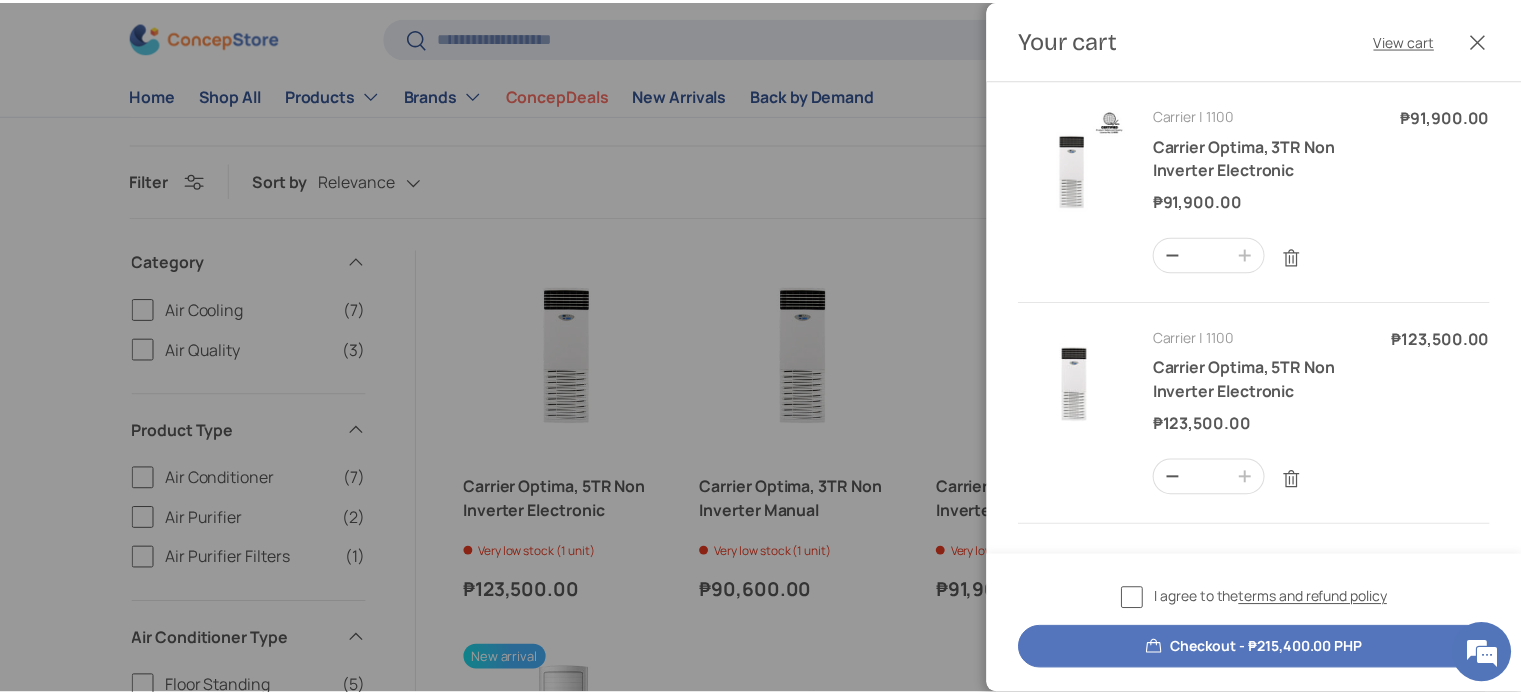 scroll, scrollTop: 166, scrollLeft: 0, axis: vertical 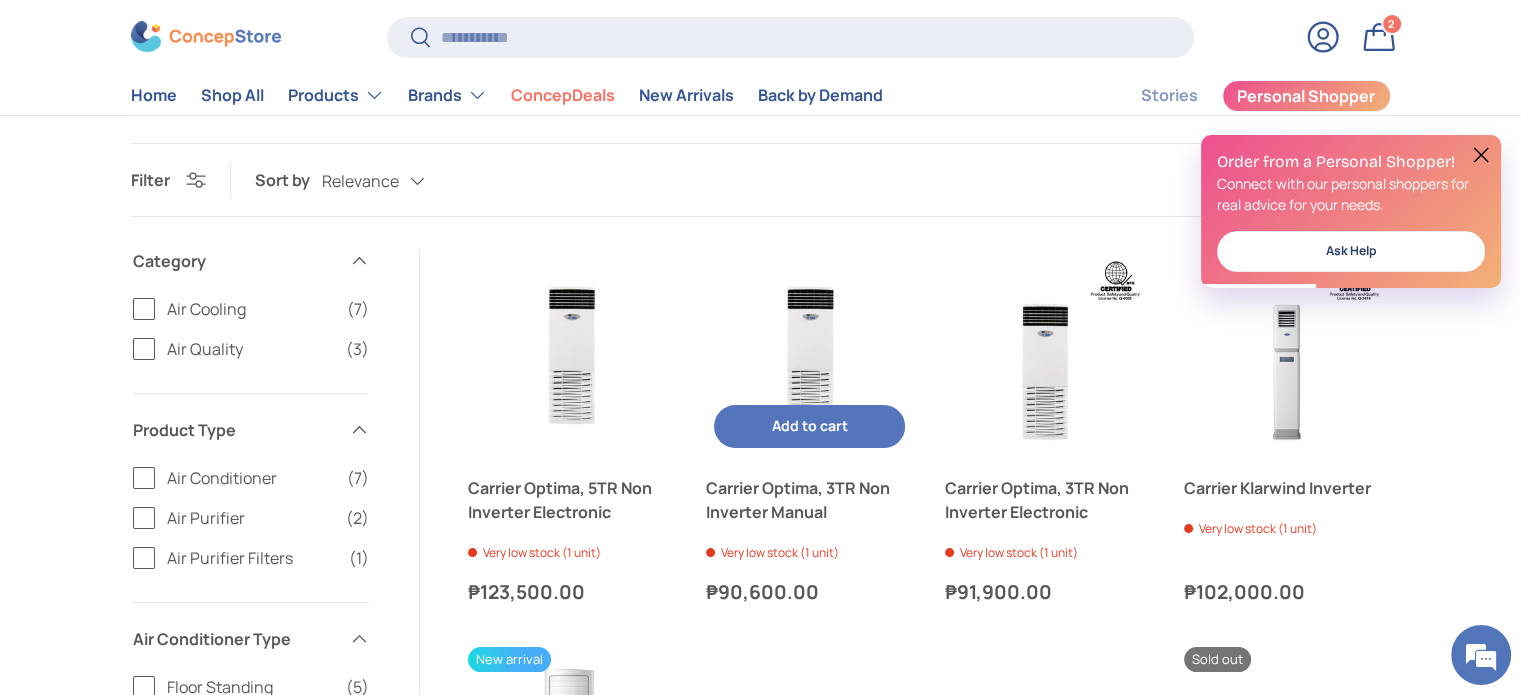 click at bounding box center [809, 352] 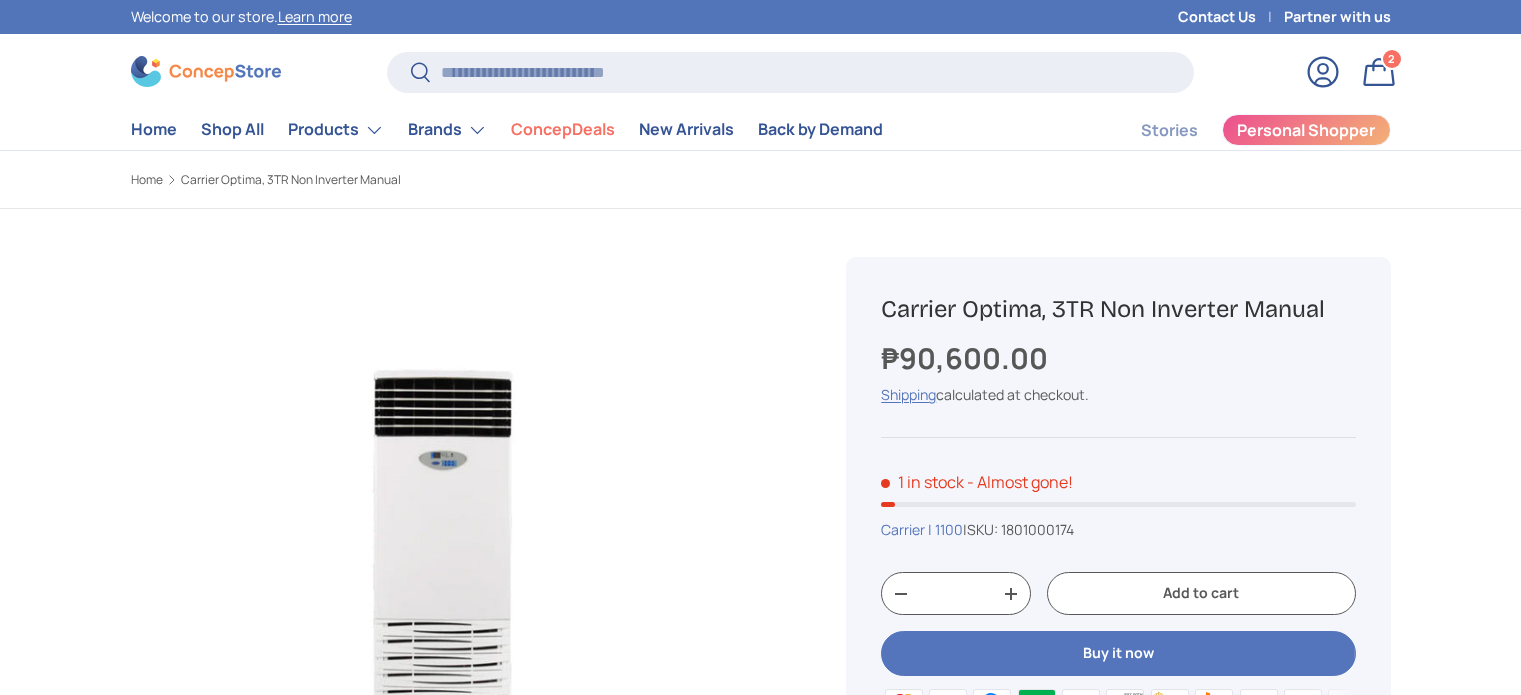 scroll, scrollTop: 0, scrollLeft: 0, axis: both 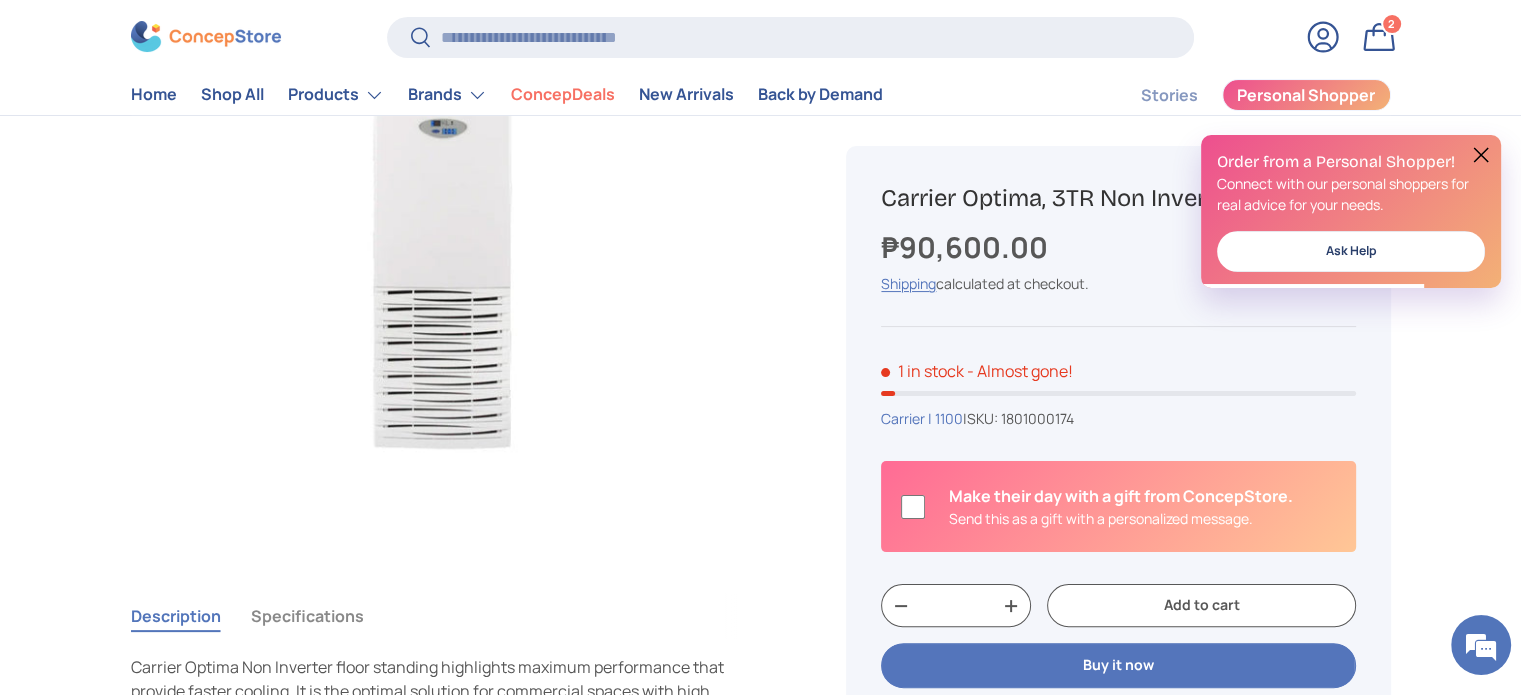 click on "Specifications" at bounding box center (307, 616) 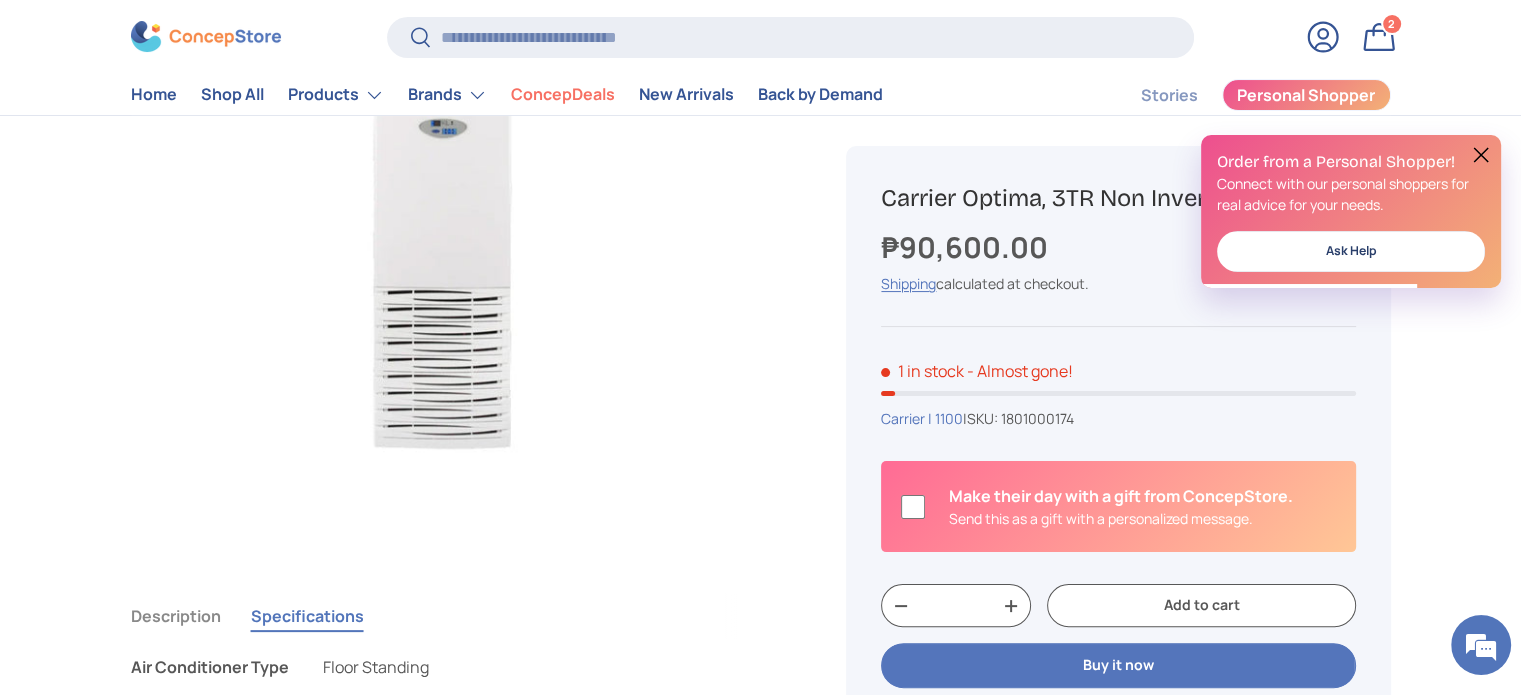 scroll, scrollTop: 0, scrollLeft: 0, axis: both 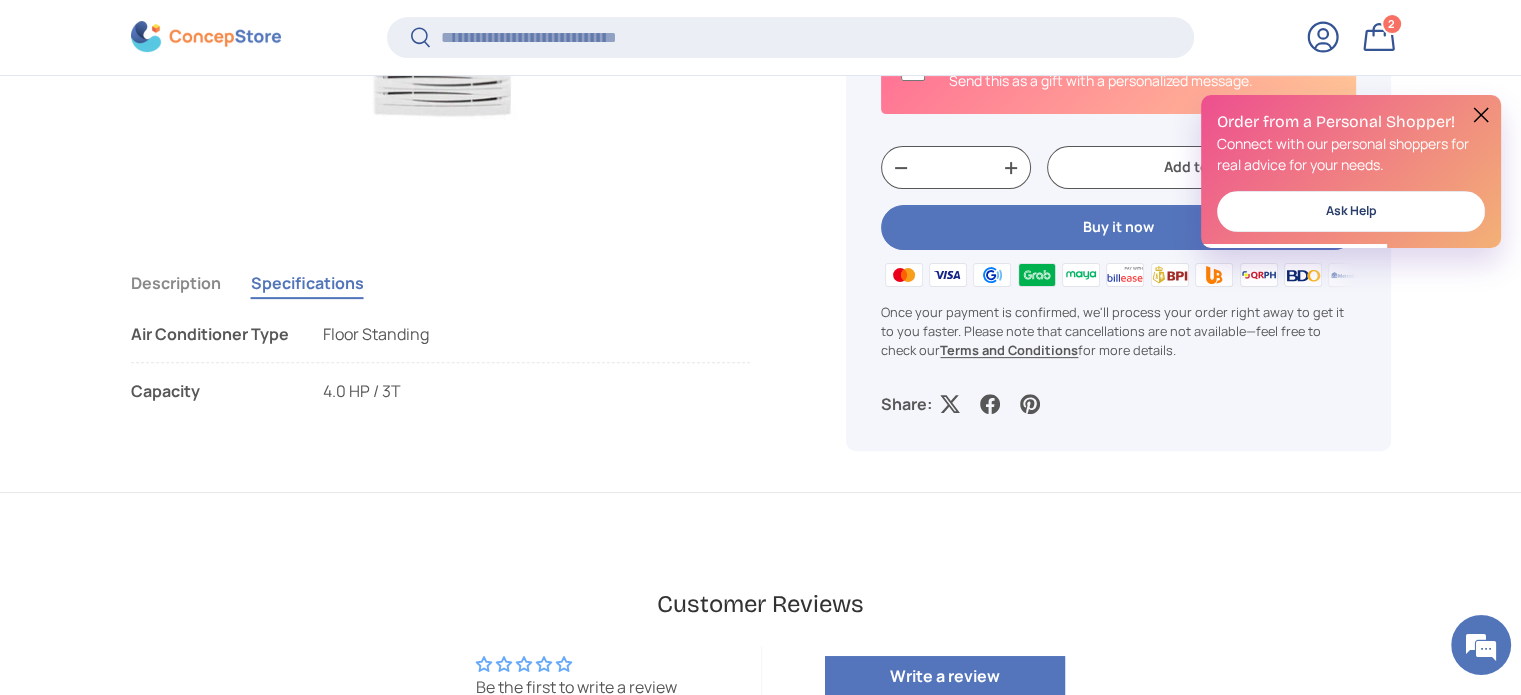 type 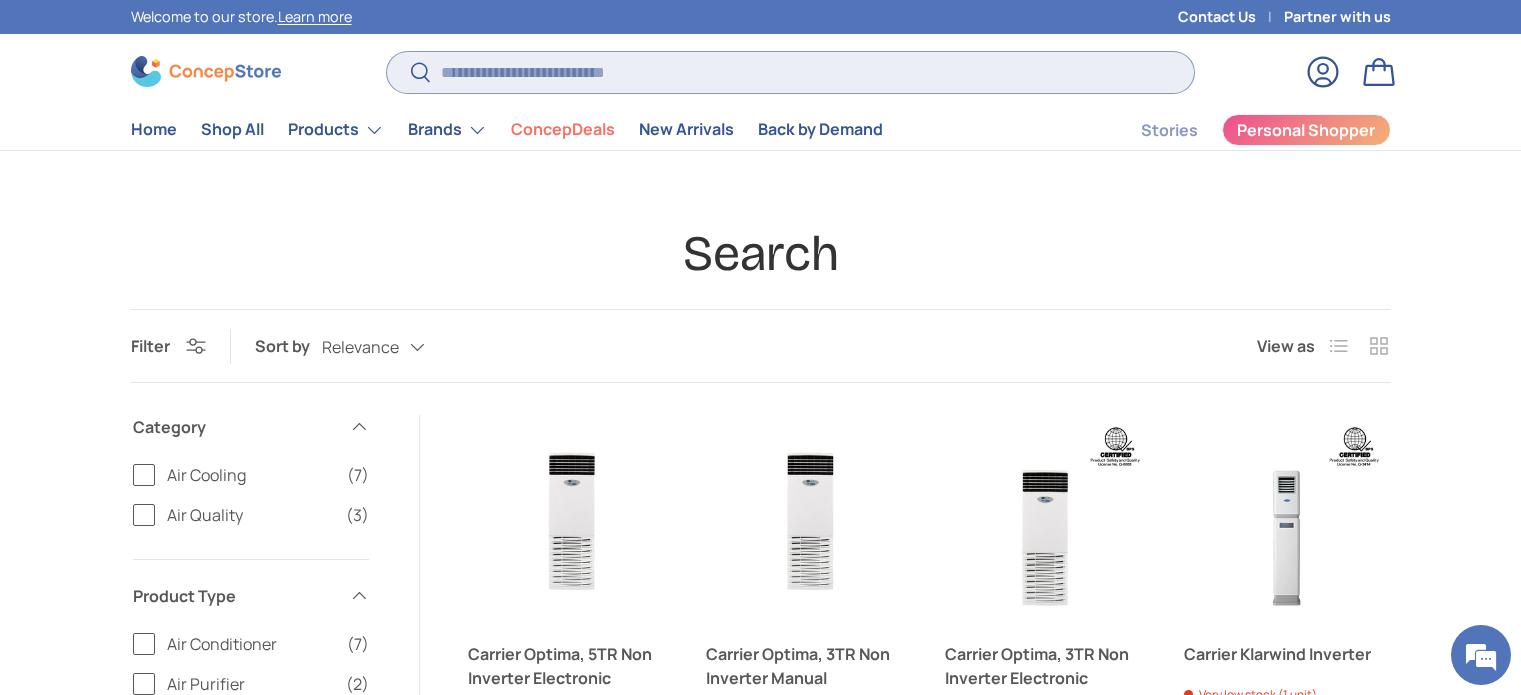 click on "Search" at bounding box center [790, 72] 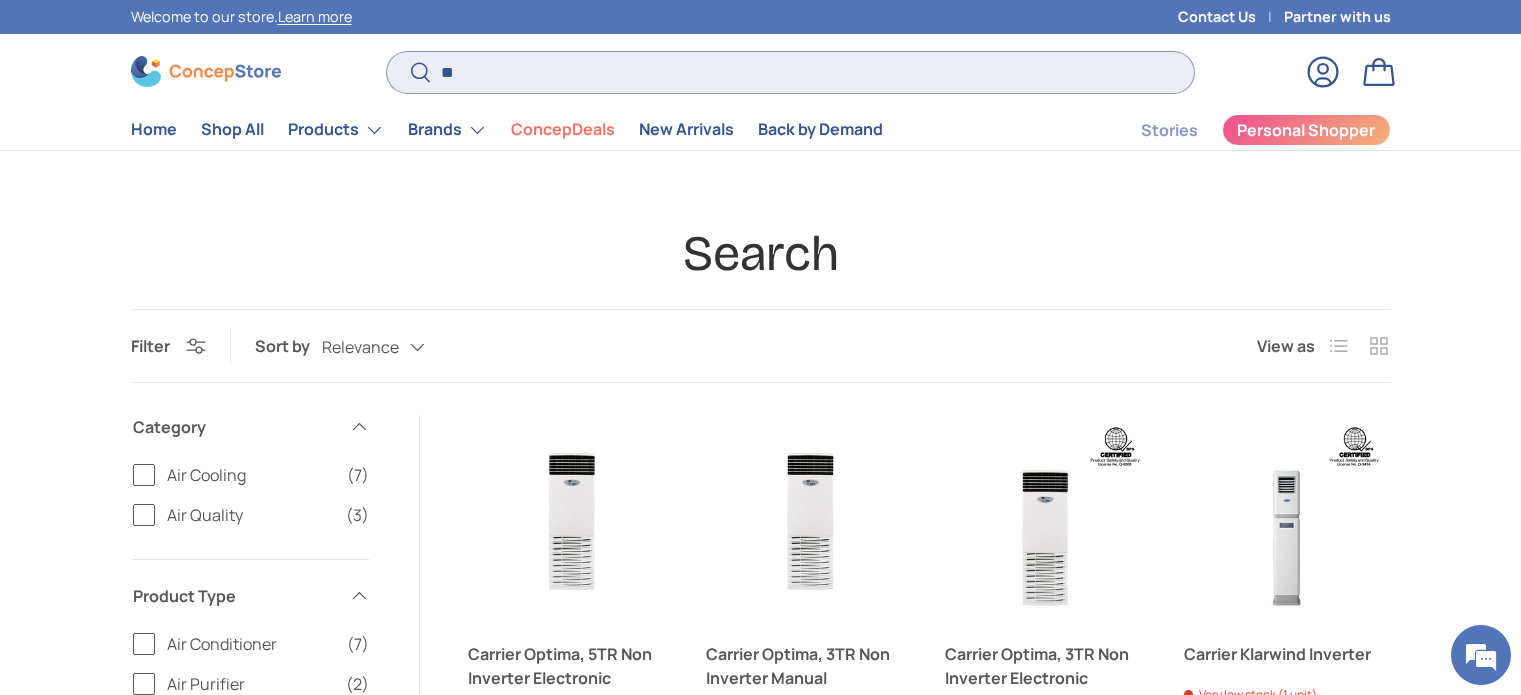 scroll, scrollTop: 166, scrollLeft: 0, axis: vertical 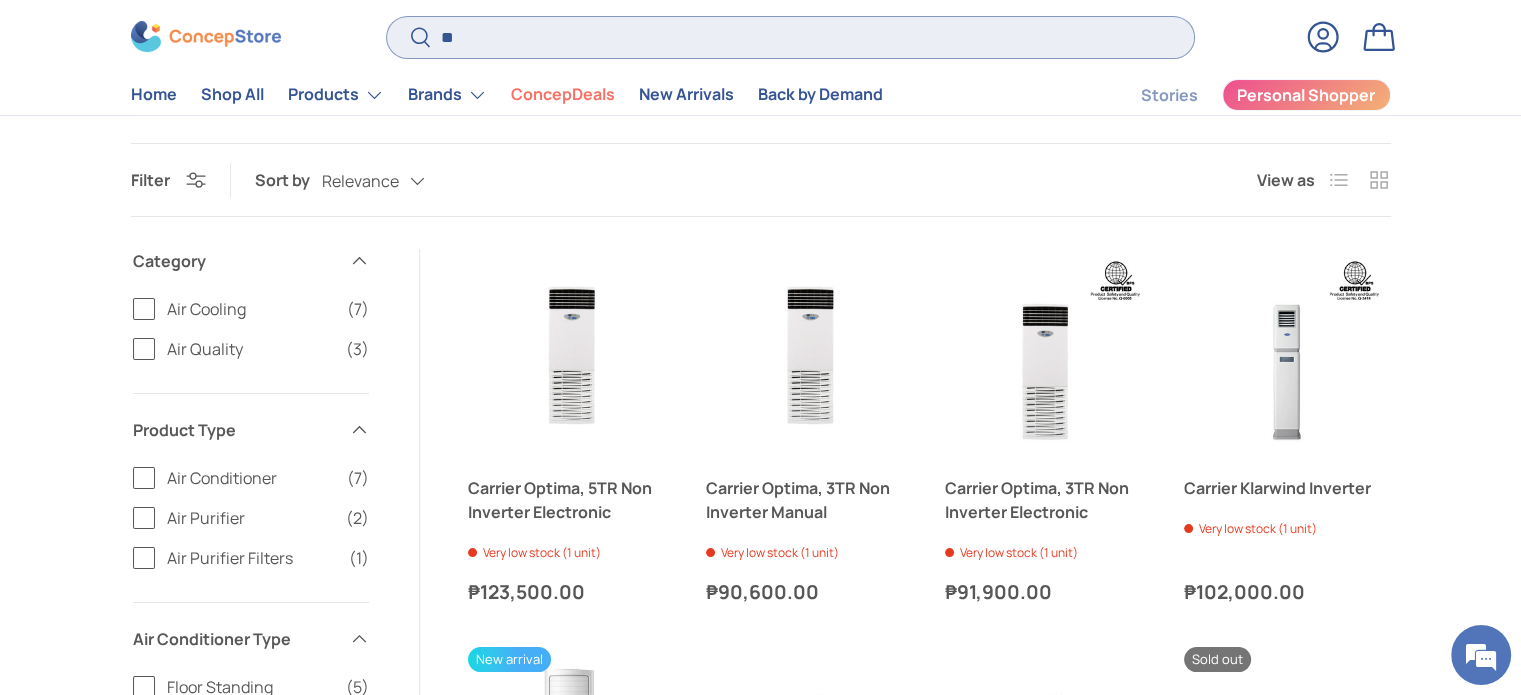 click on "**" at bounding box center (790, 37) 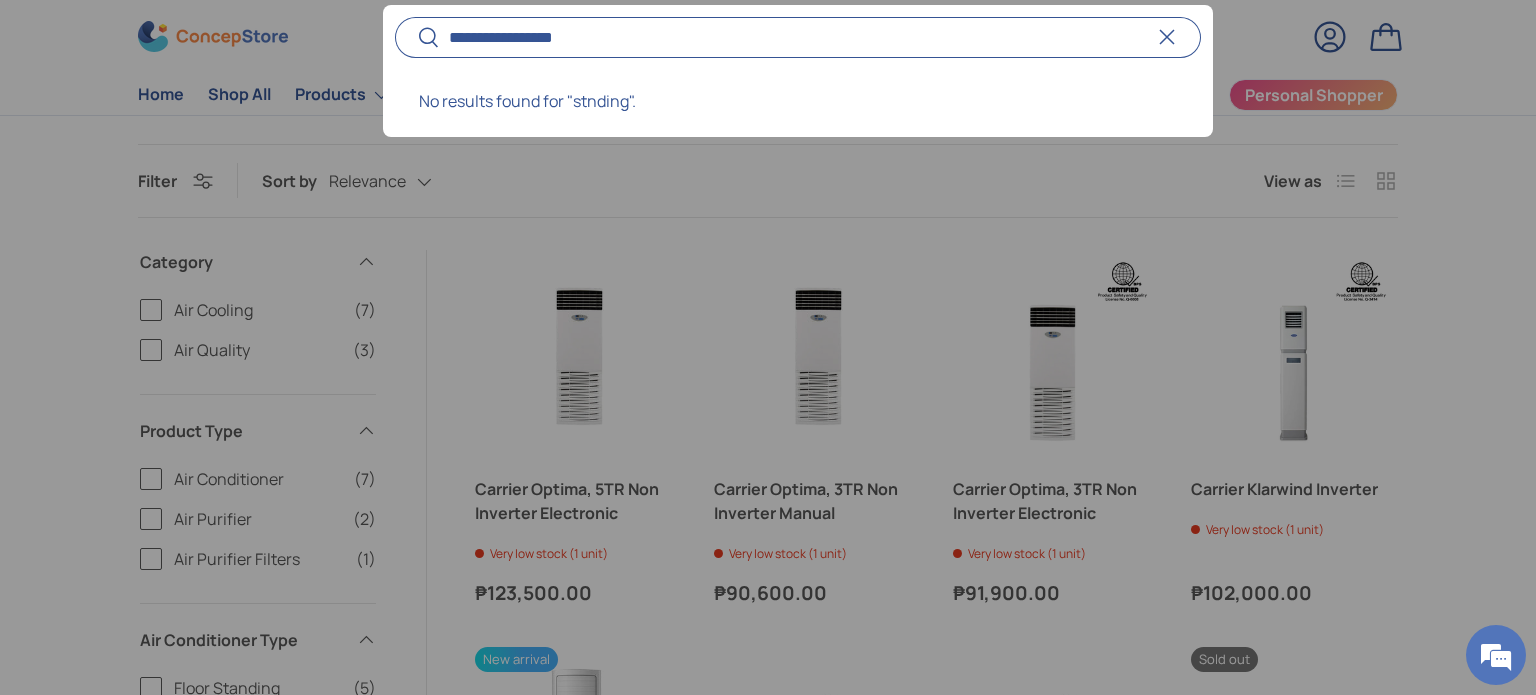 type on "**********" 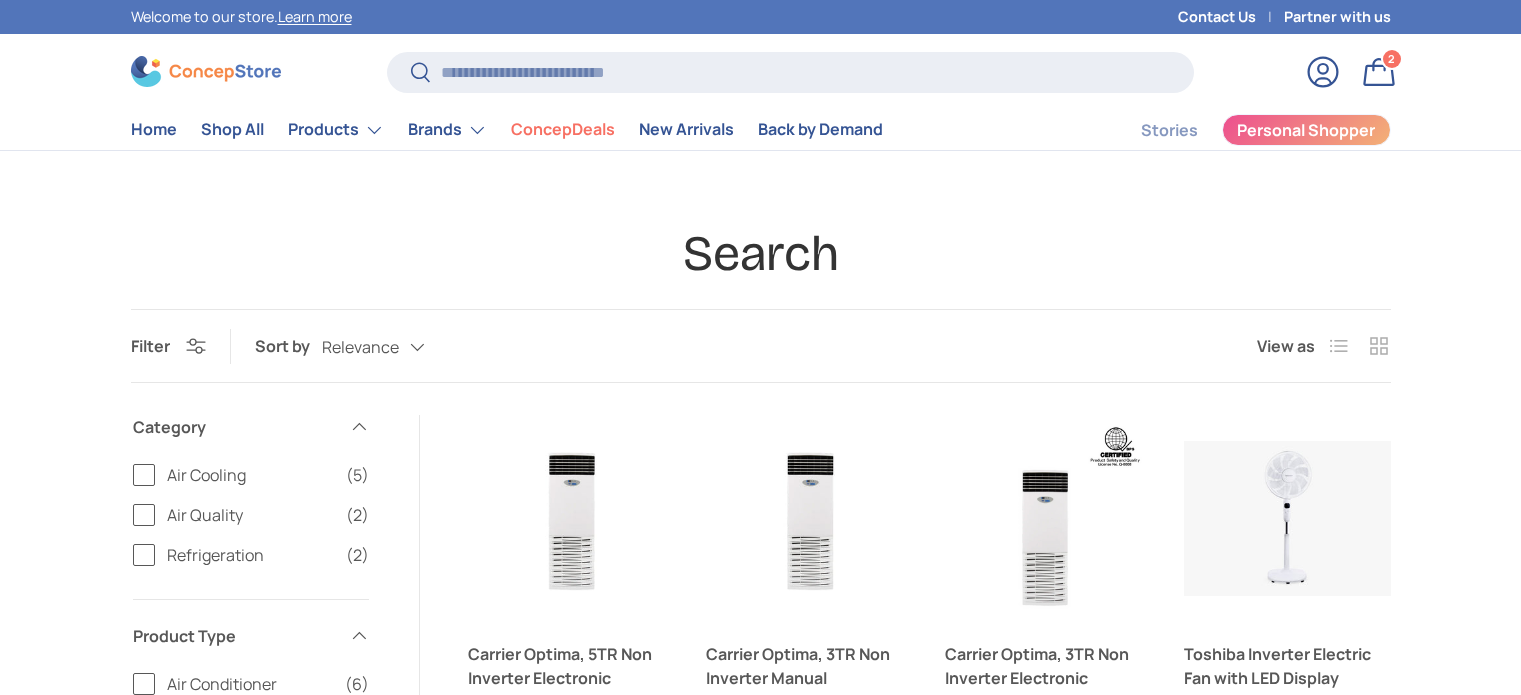 scroll, scrollTop: 0, scrollLeft: 0, axis: both 